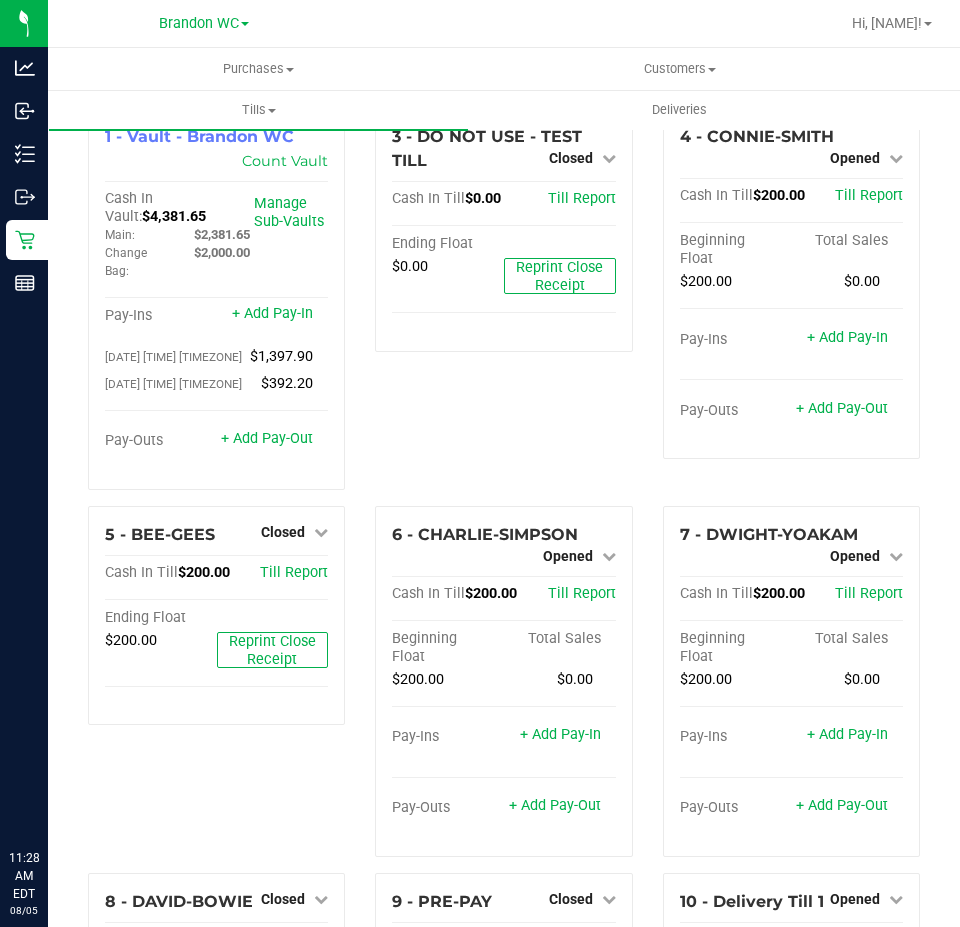 scroll, scrollTop: 0, scrollLeft: 0, axis: both 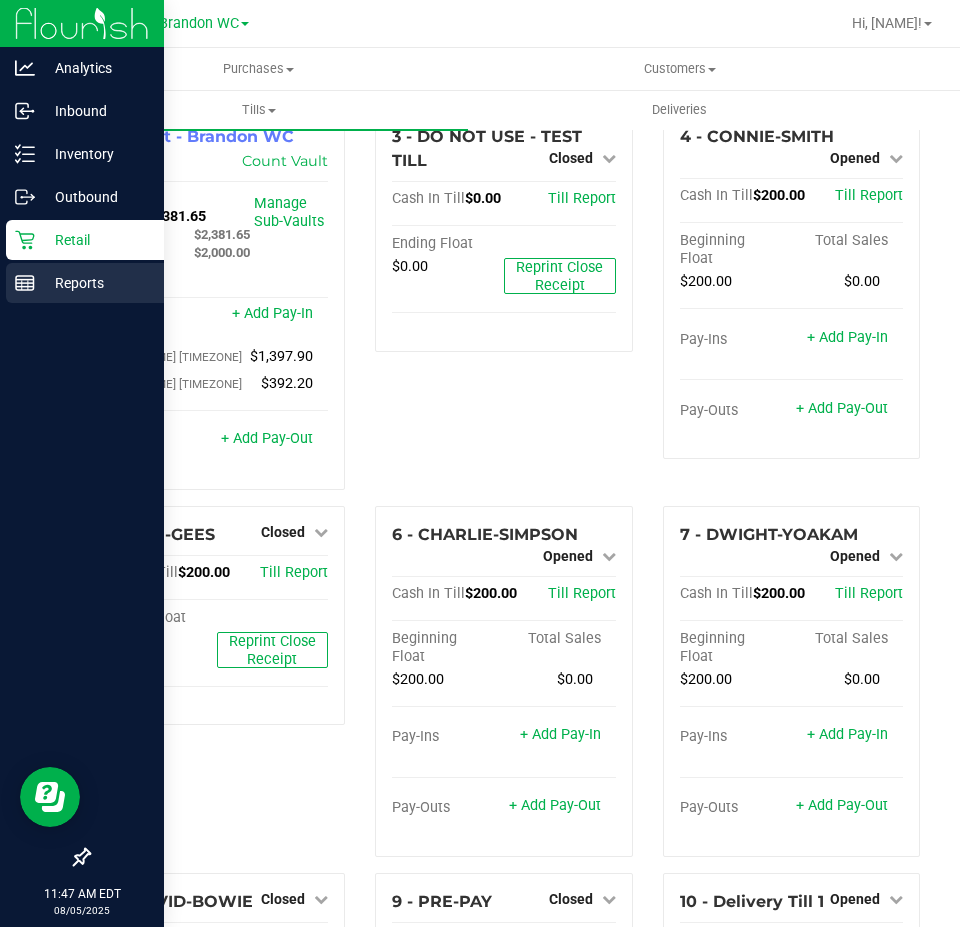 click 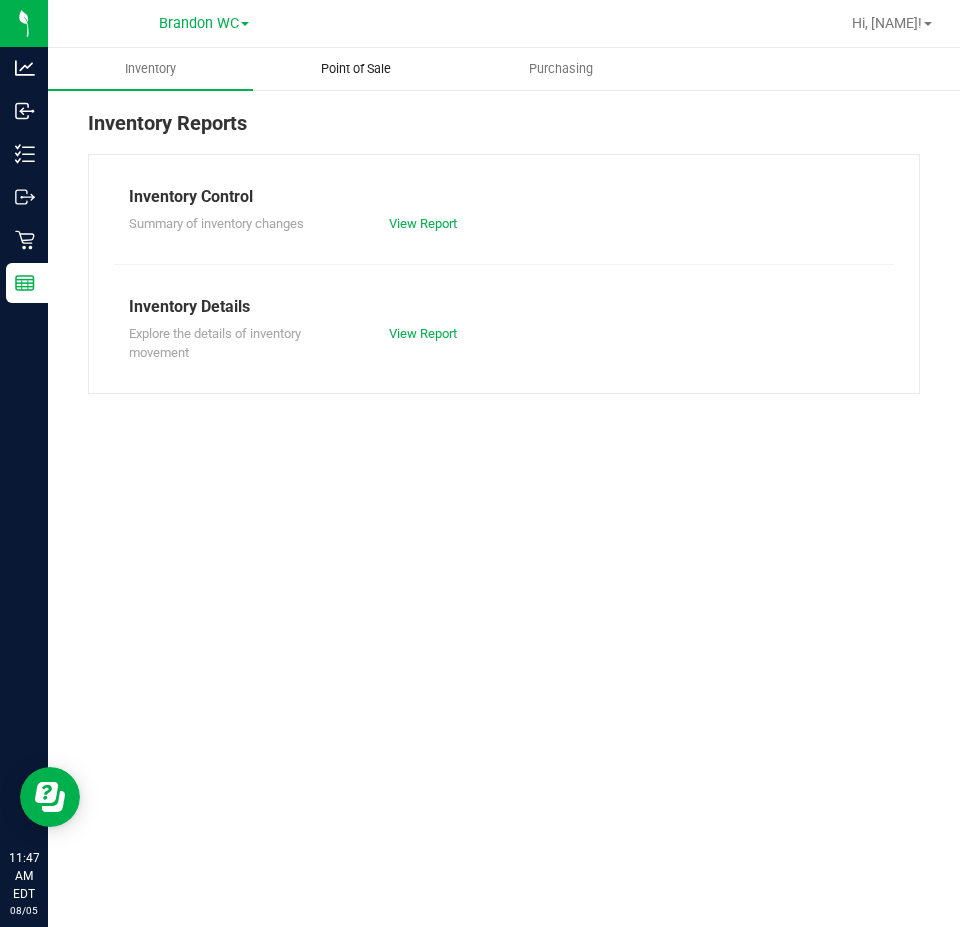 click on "Point of Sale" at bounding box center (356, 69) 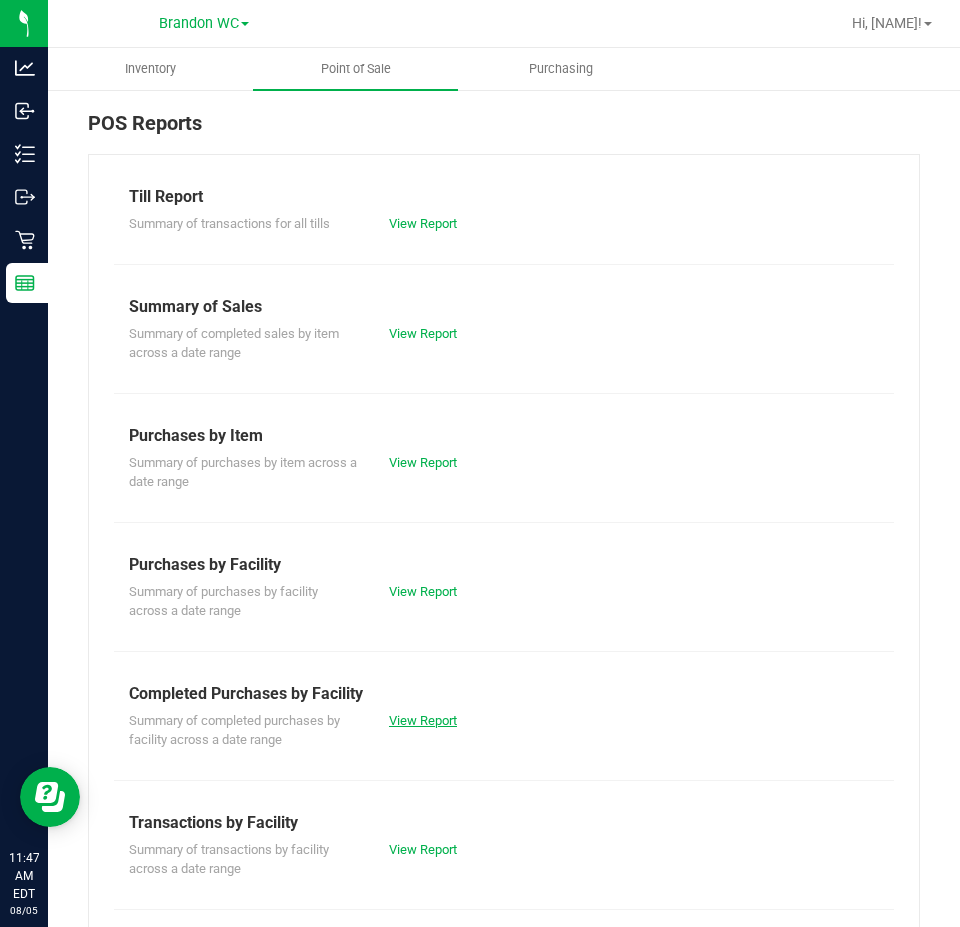 click on "View Report" at bounding box center (423, 720) 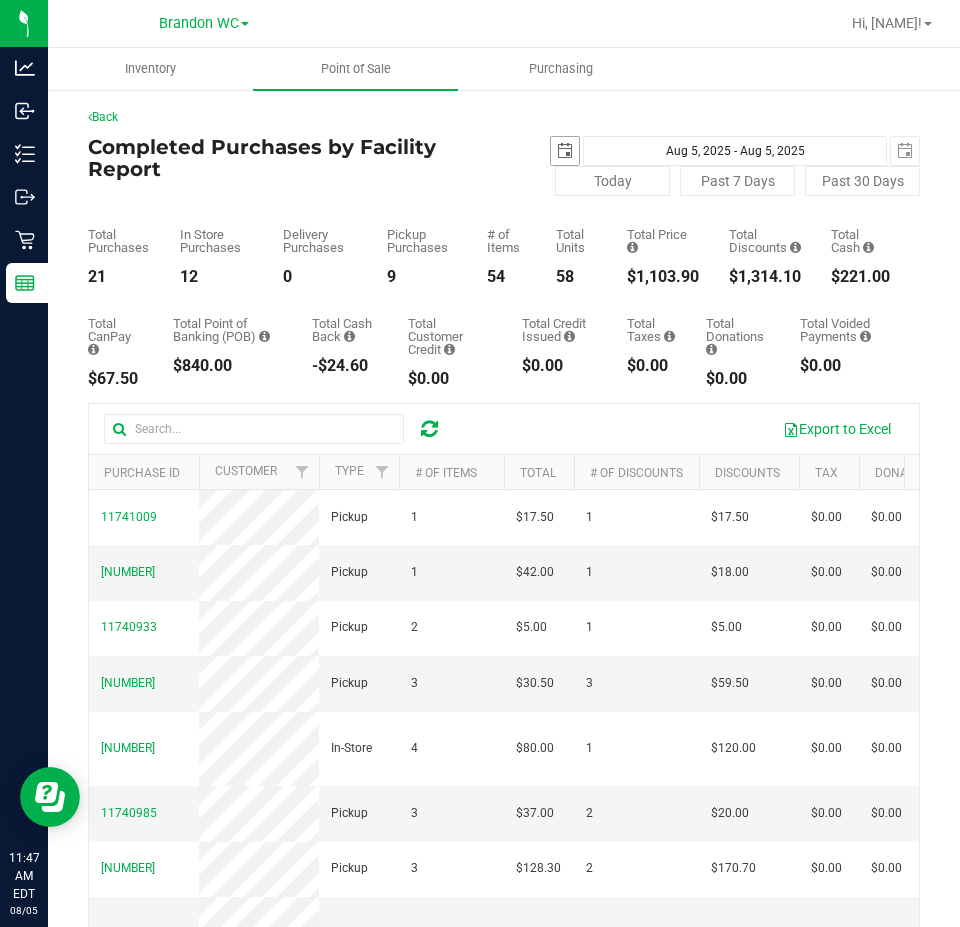 click on "2025-08-05" at bounding box center [565, 151] 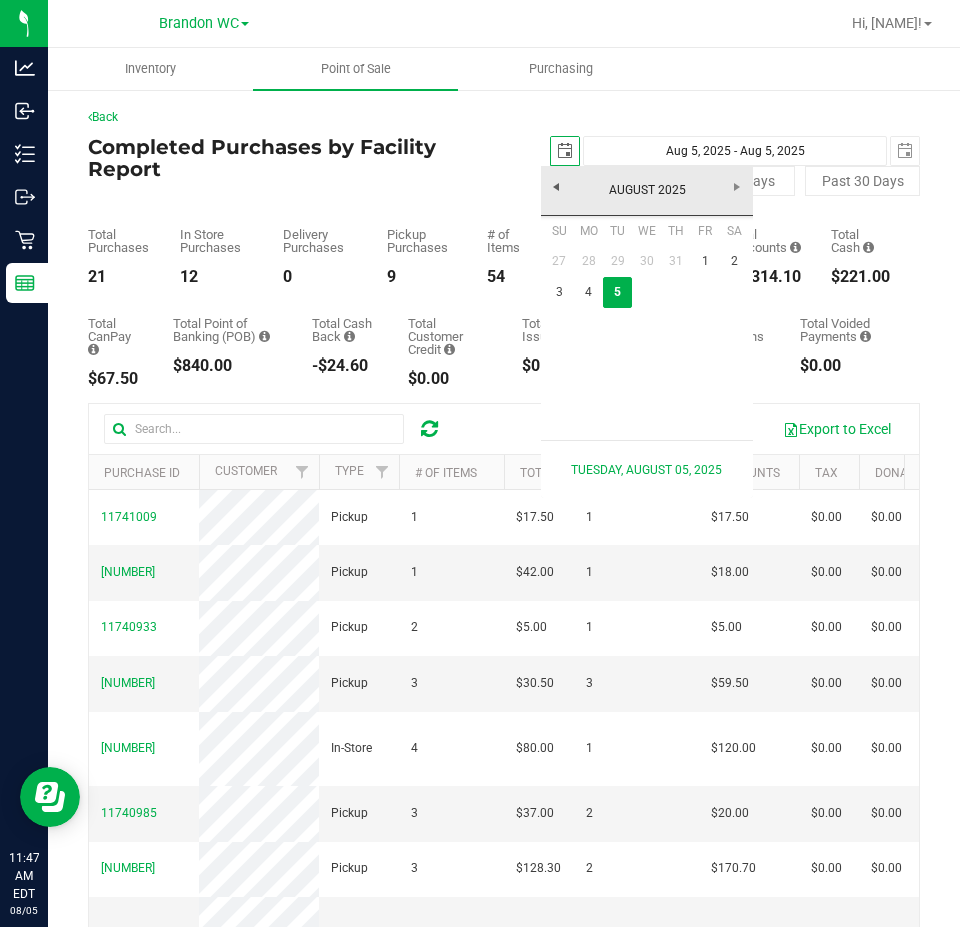 scroll, scrollTop: 0, scrollLeft: 50, axis: horizontal 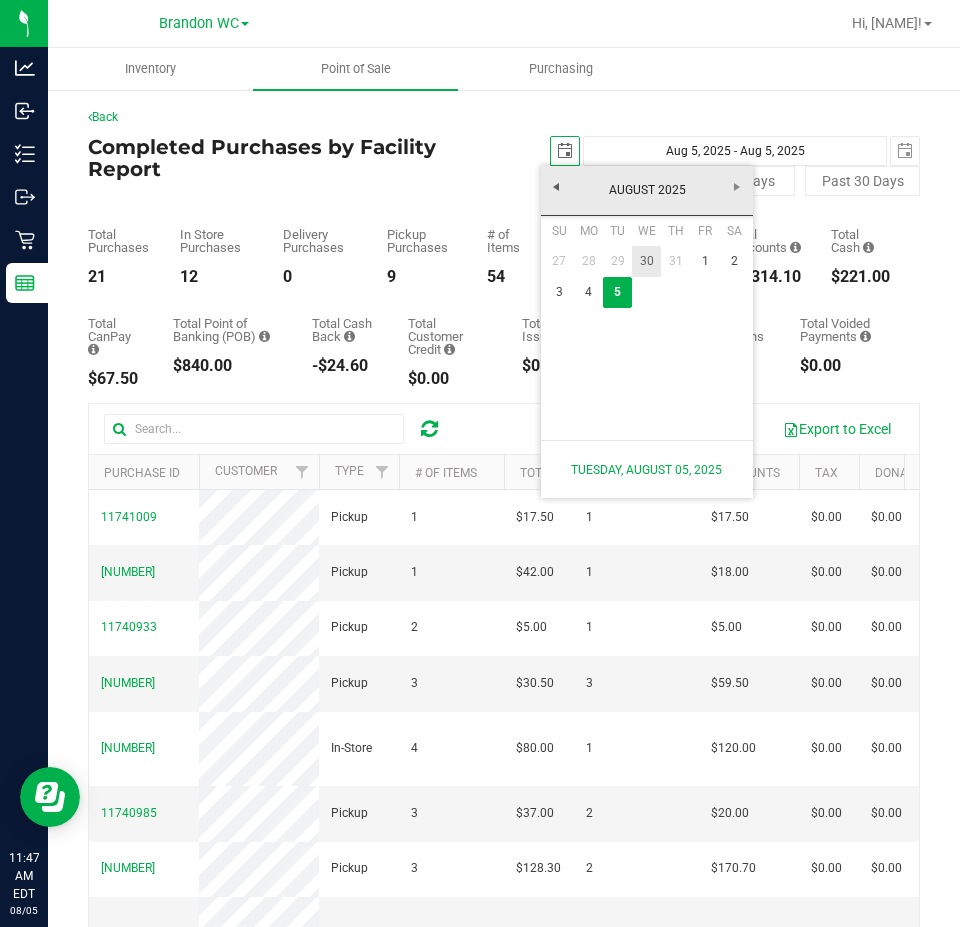 click on "30" at bounding box center [646, 261] 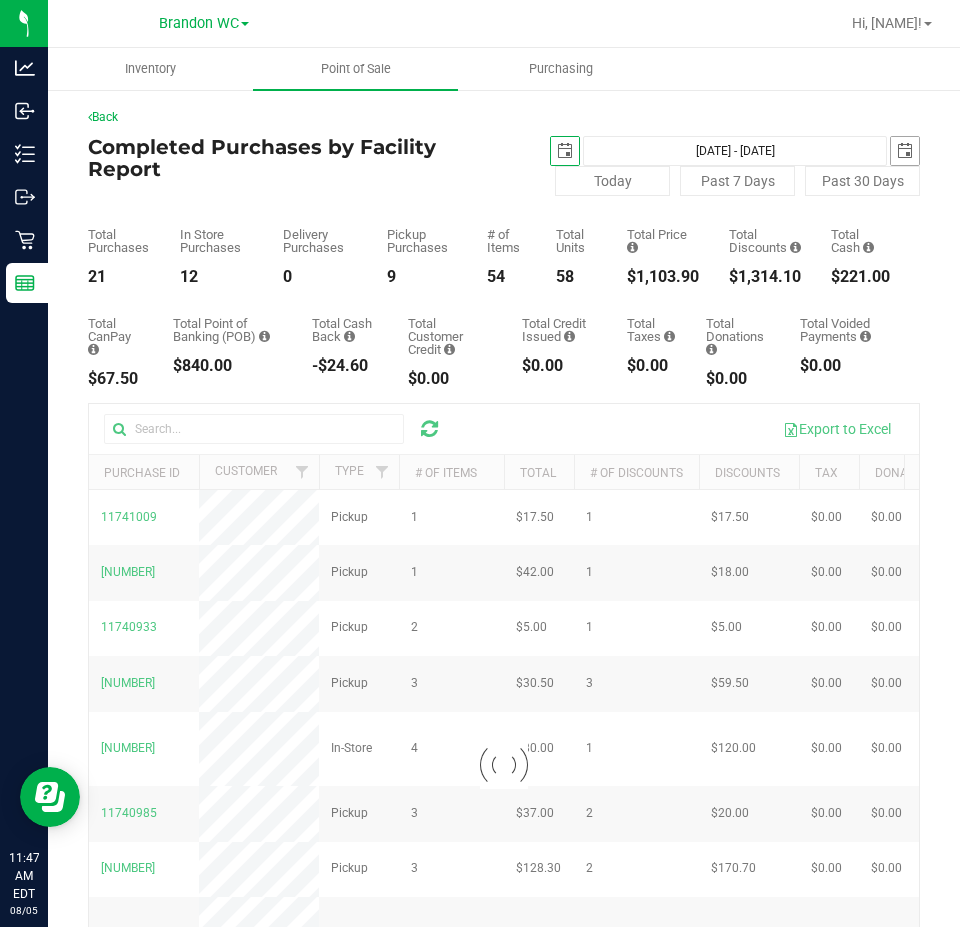 click at bounding box center [905, 151] 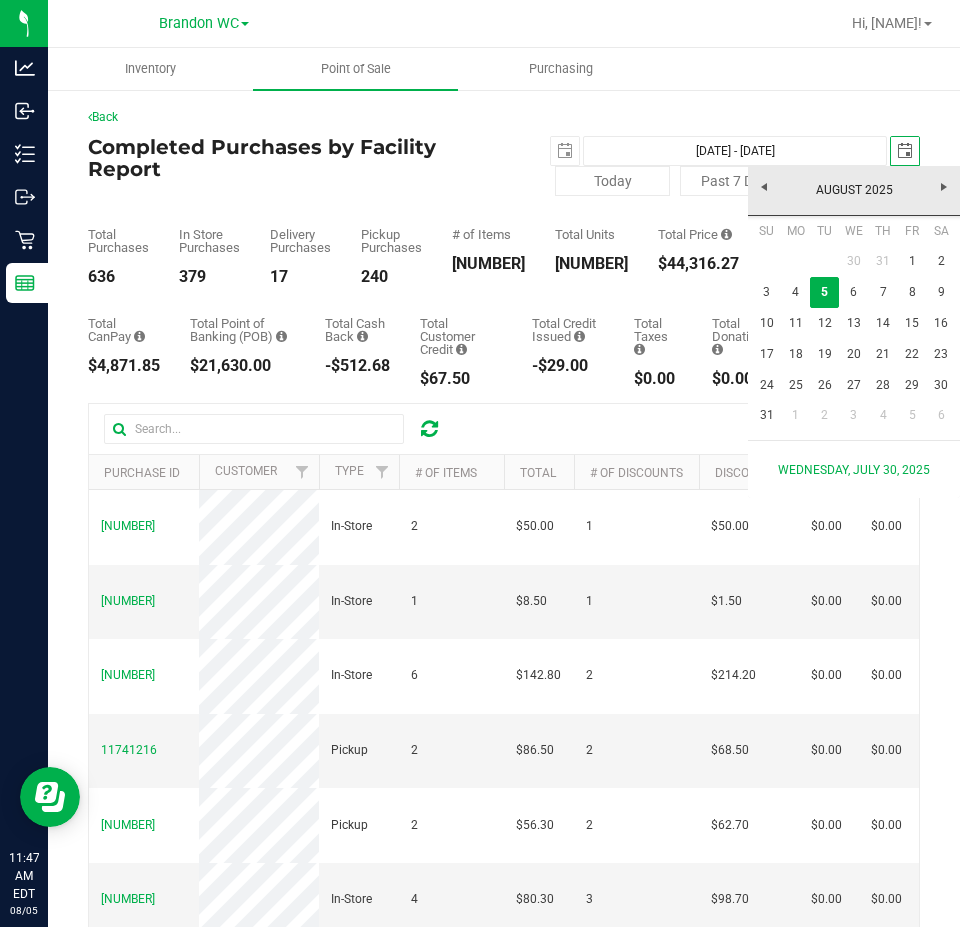 scroll, scrollTop: 0, scrollLeft: 0, axis: both 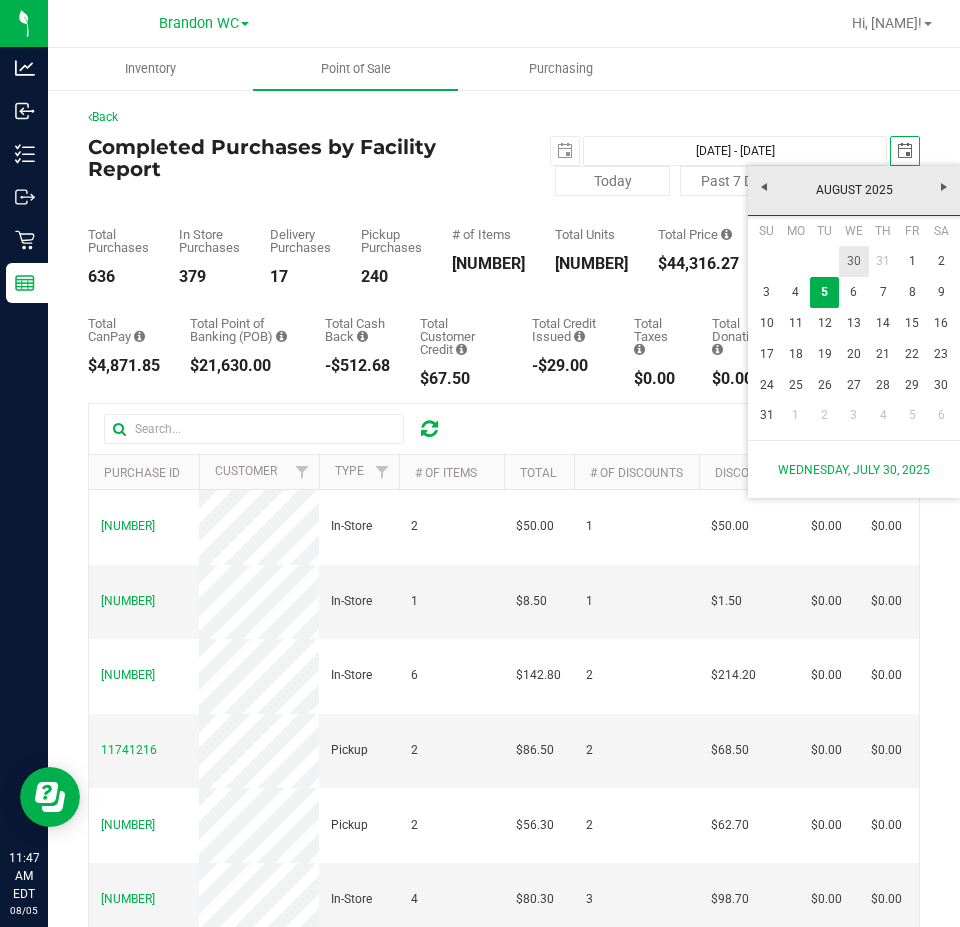 click on "30" at bounding box center (853, 261) 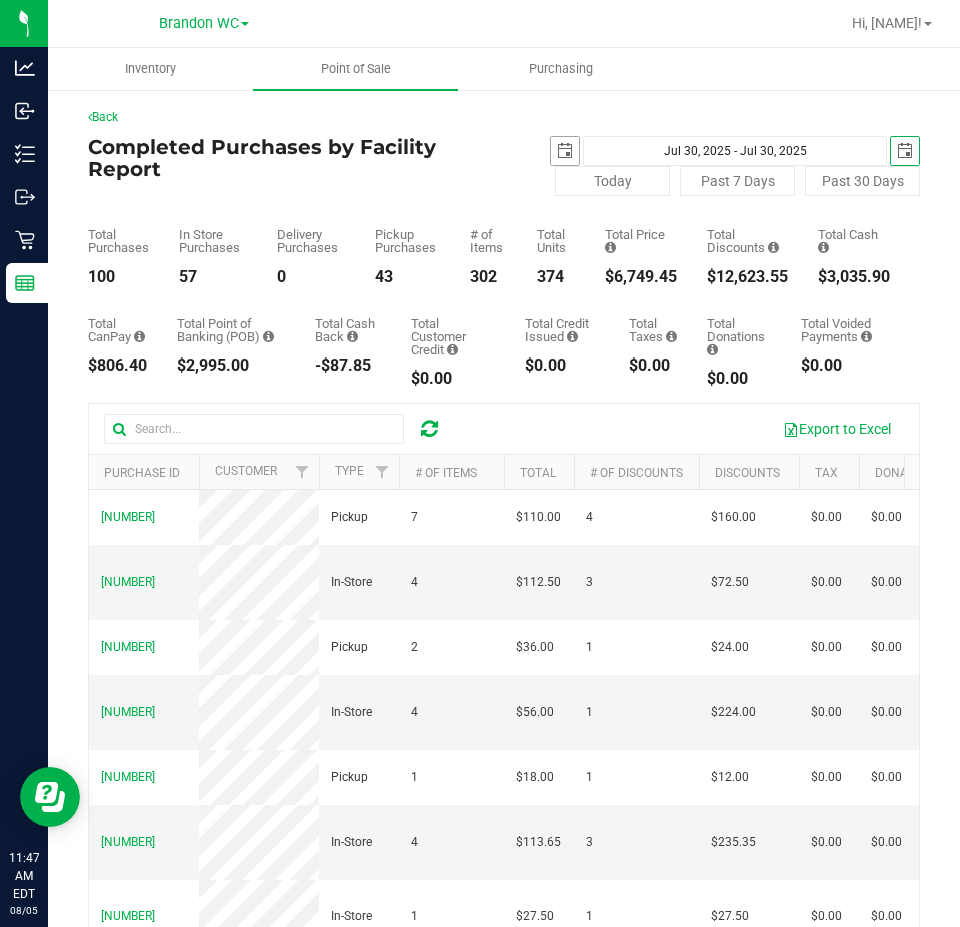 click at bounding box center (565, 151) 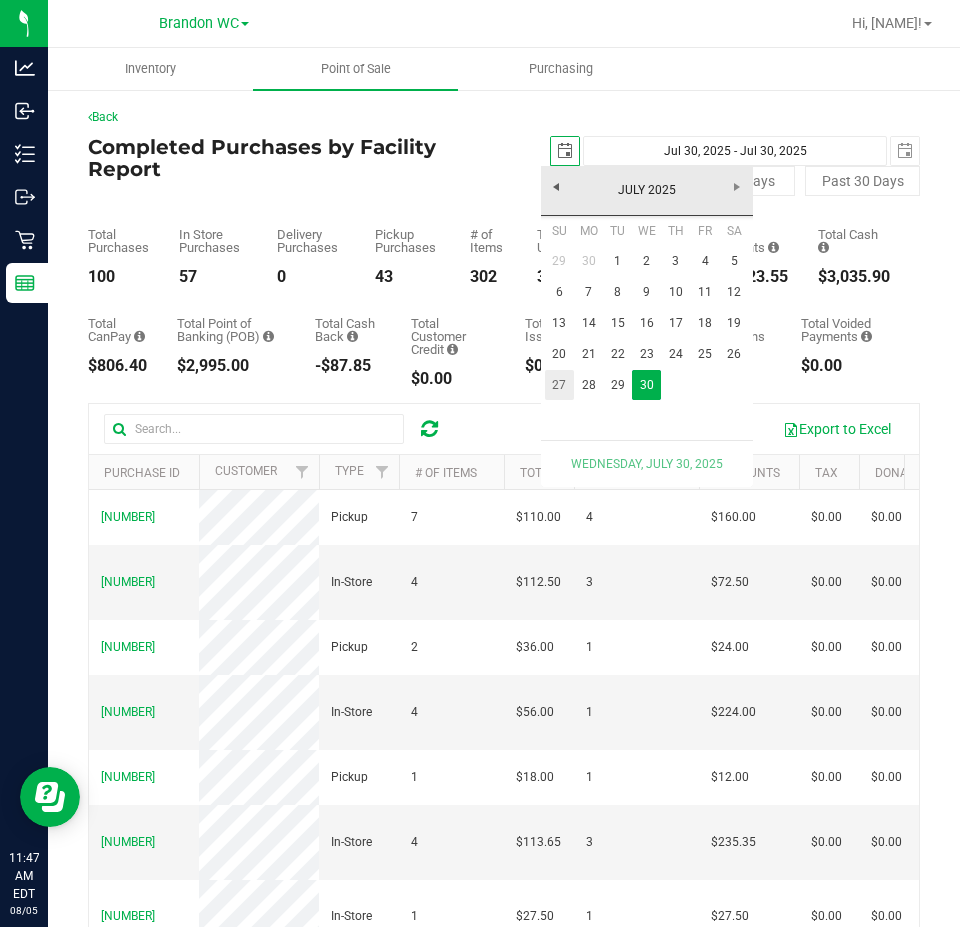 scroll, scrollTop: 0, scrollLeft: 0, axis: both 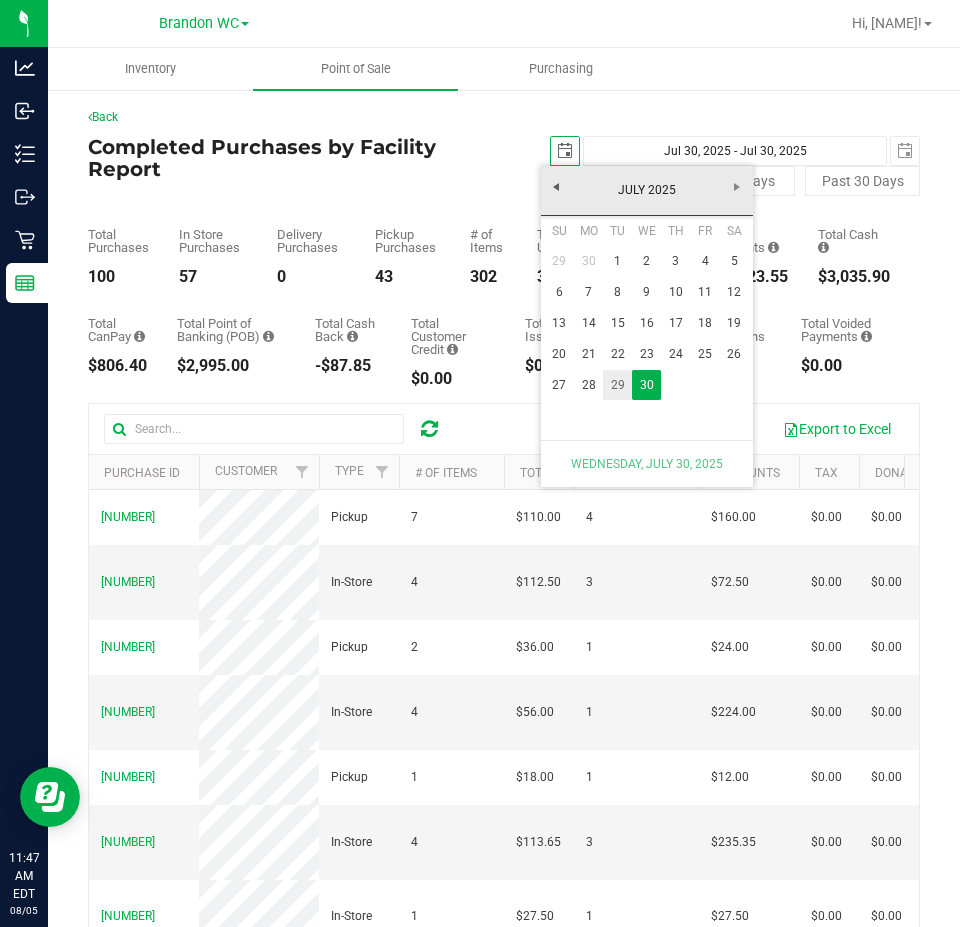 click on "29" at bounding box center (617, 385) 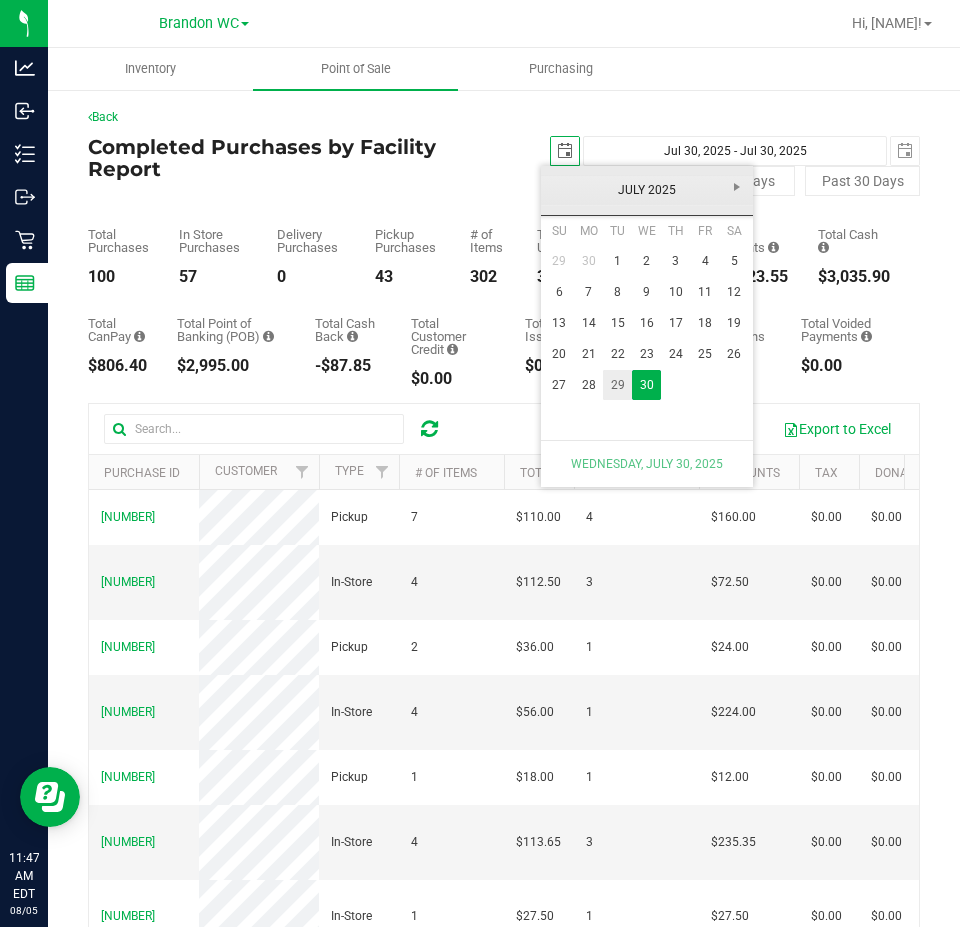 type on "Jul 29, 2025 - Jul 30, 2025" 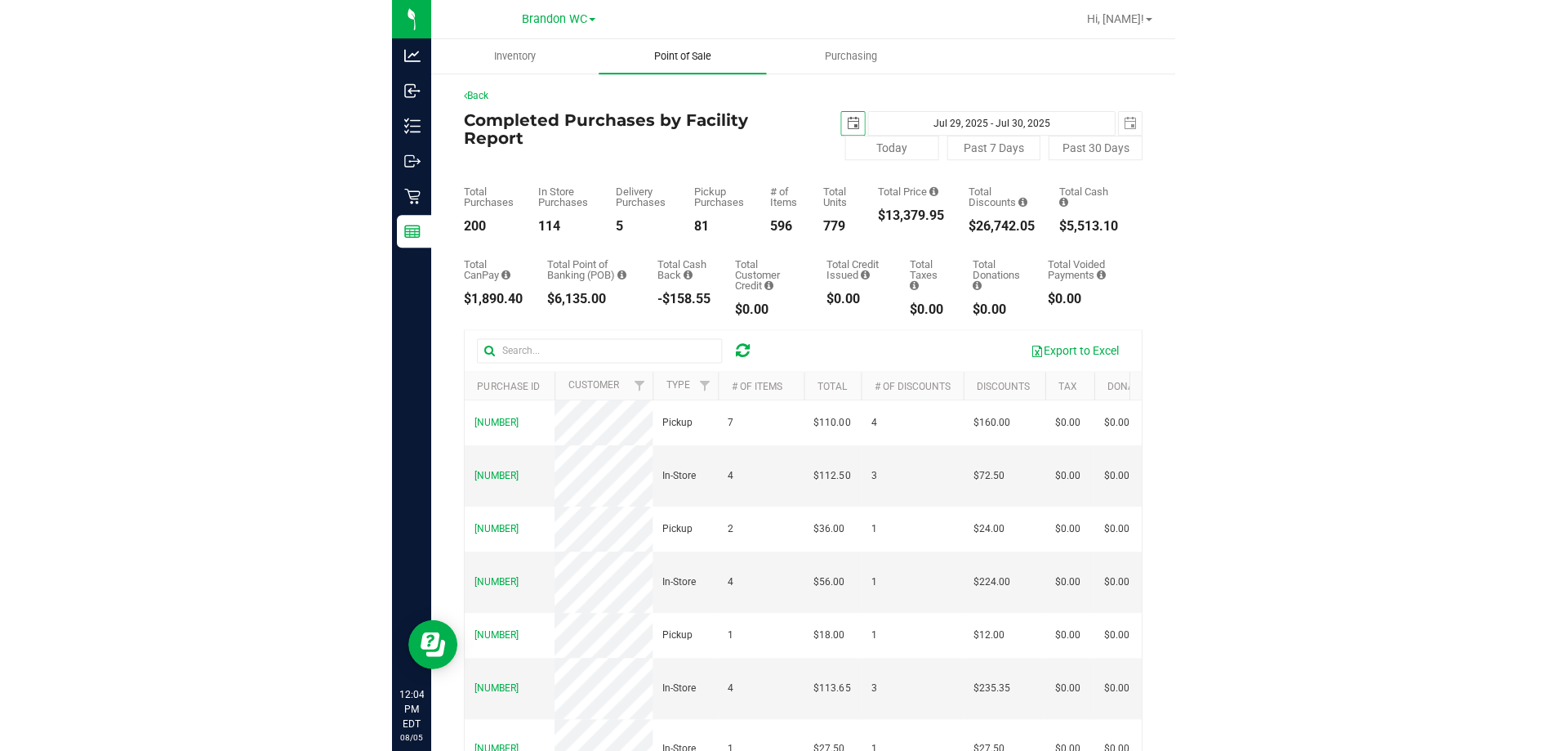 scroll, scrollTop: 0, scrollLeft: 0, axis: both 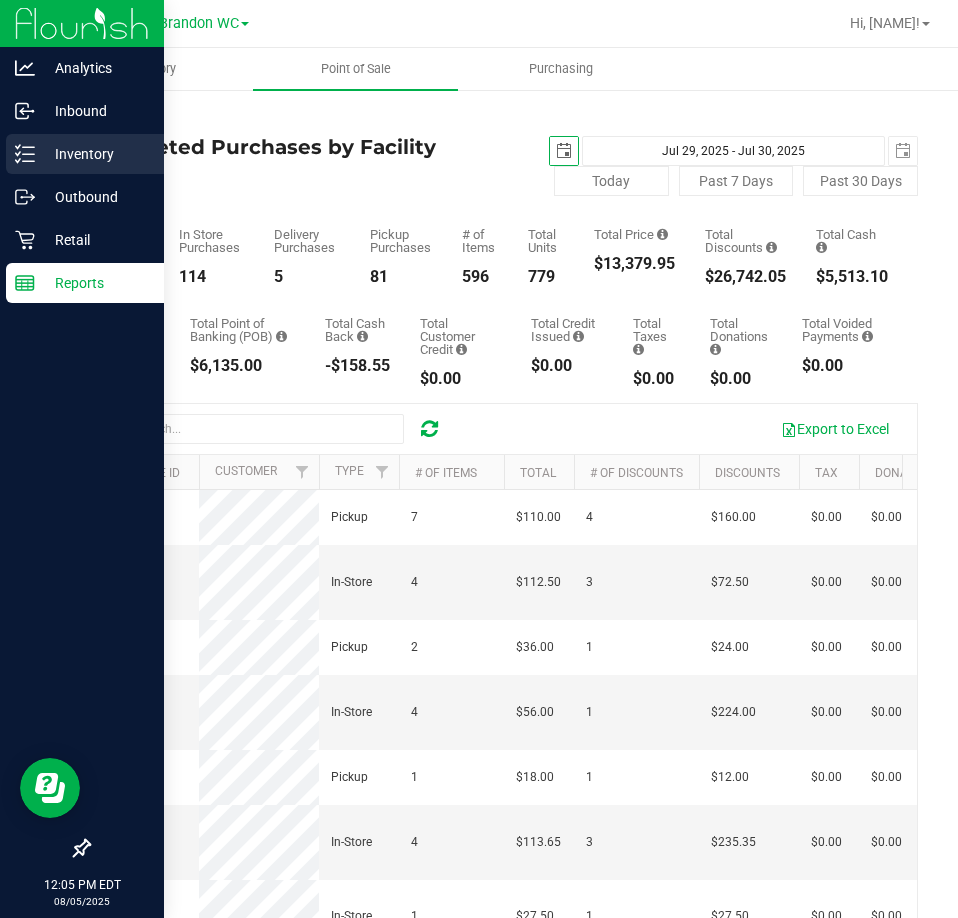 click 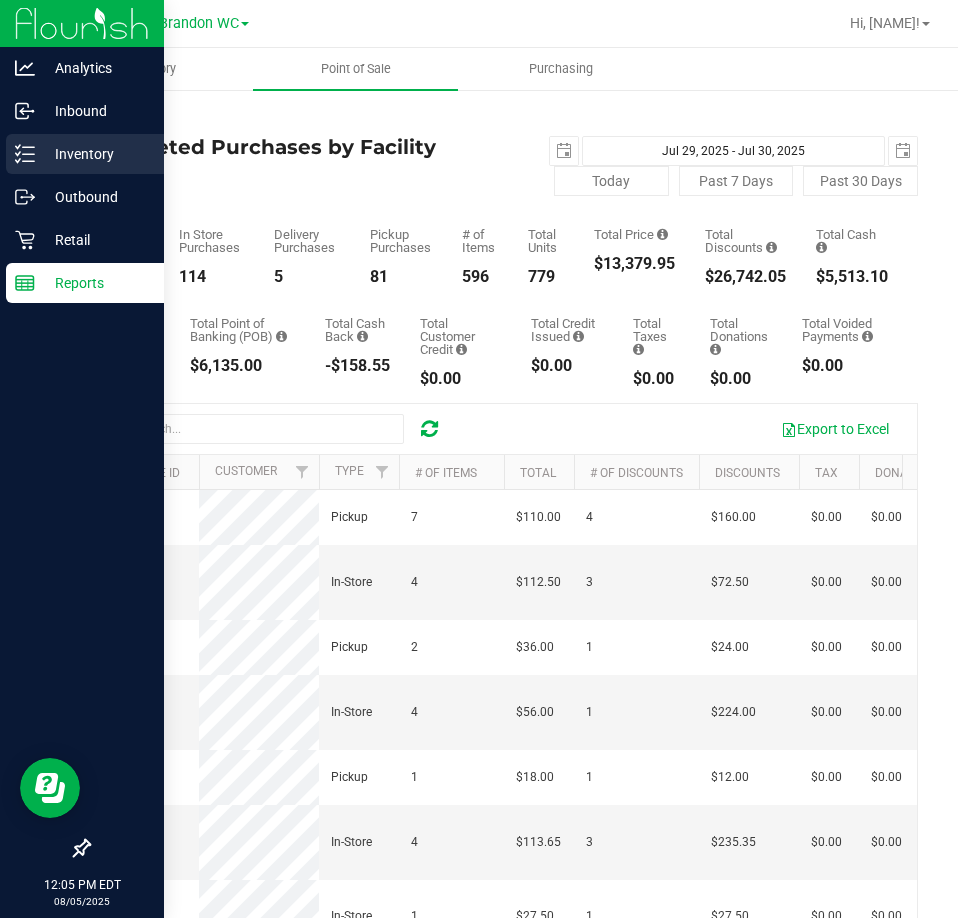 click 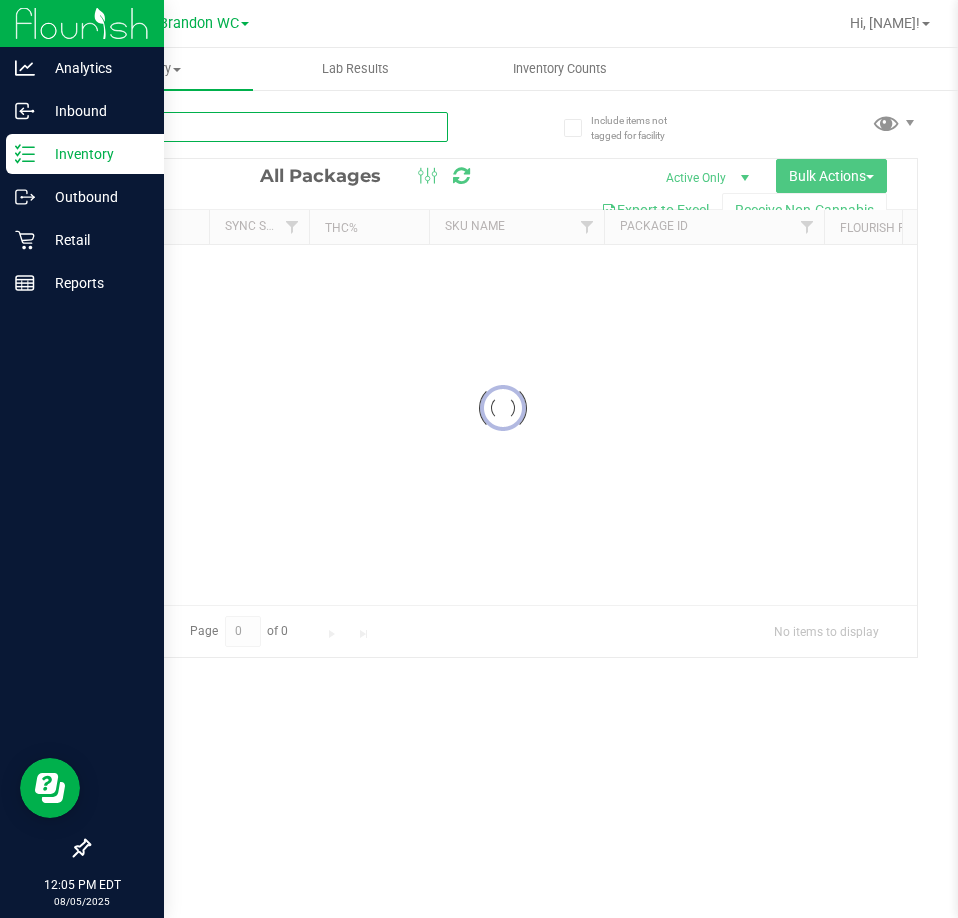 click at bounding box center [268, 127] 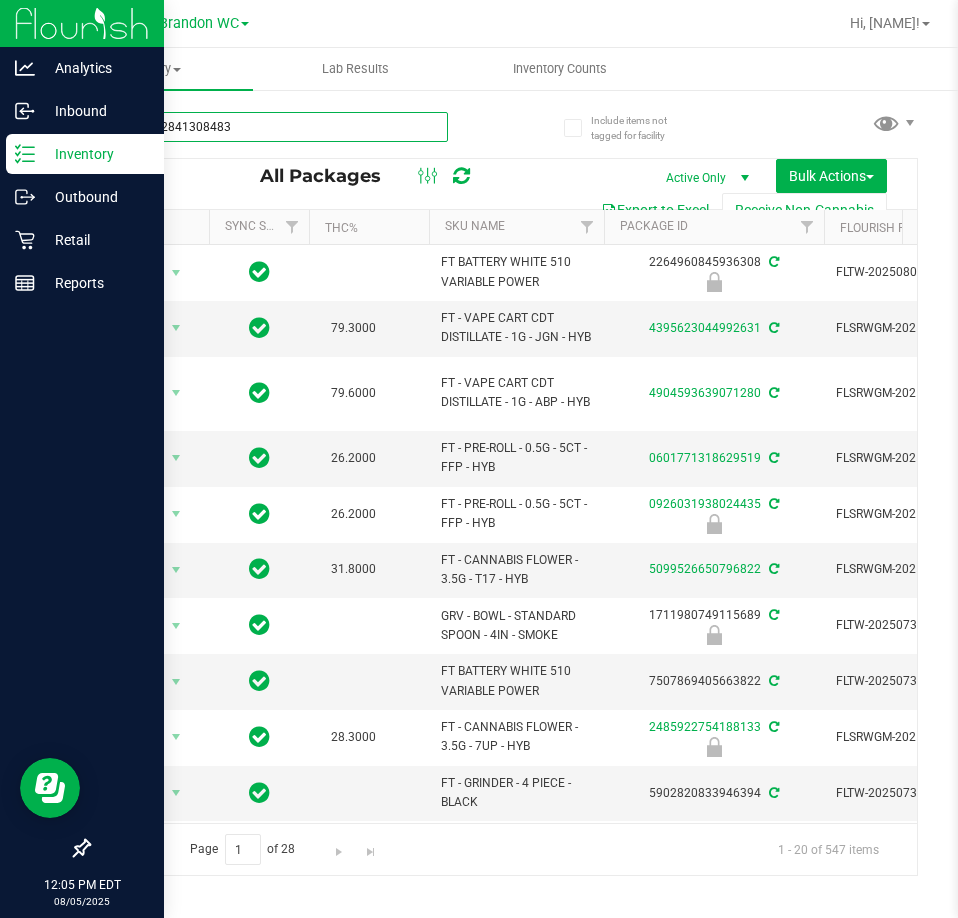 type on "3508862841308483" 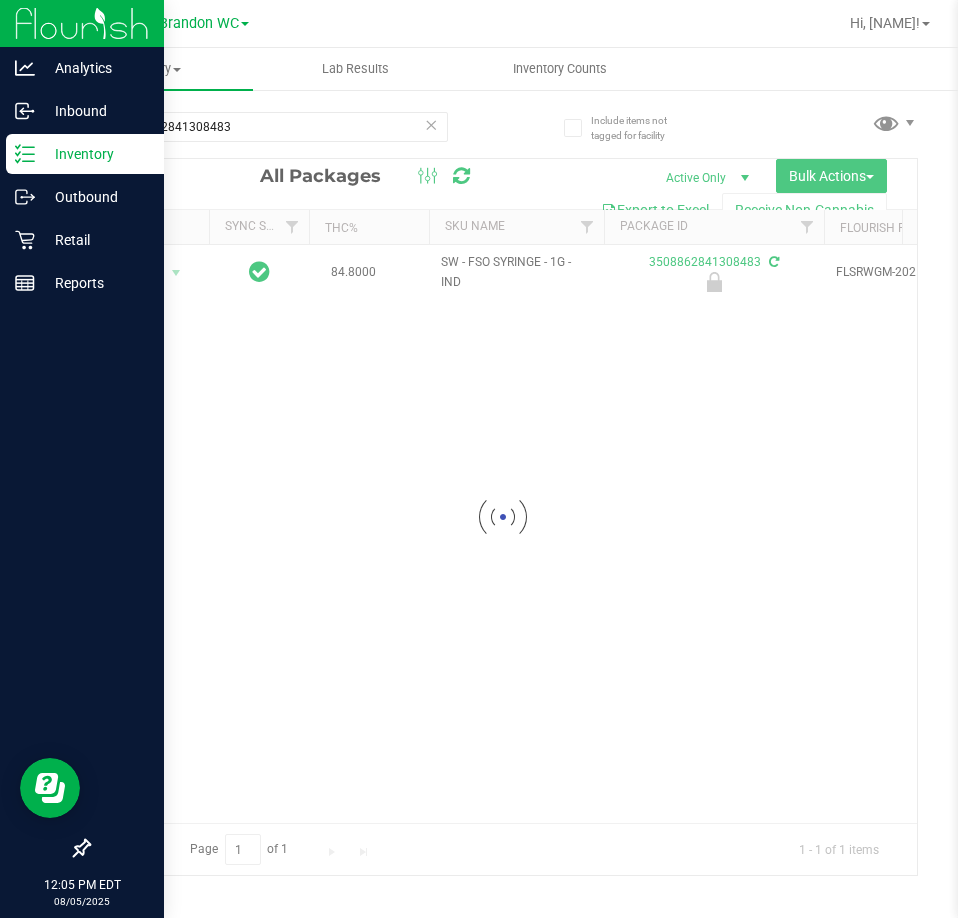 click at bounding box center [503, 517] 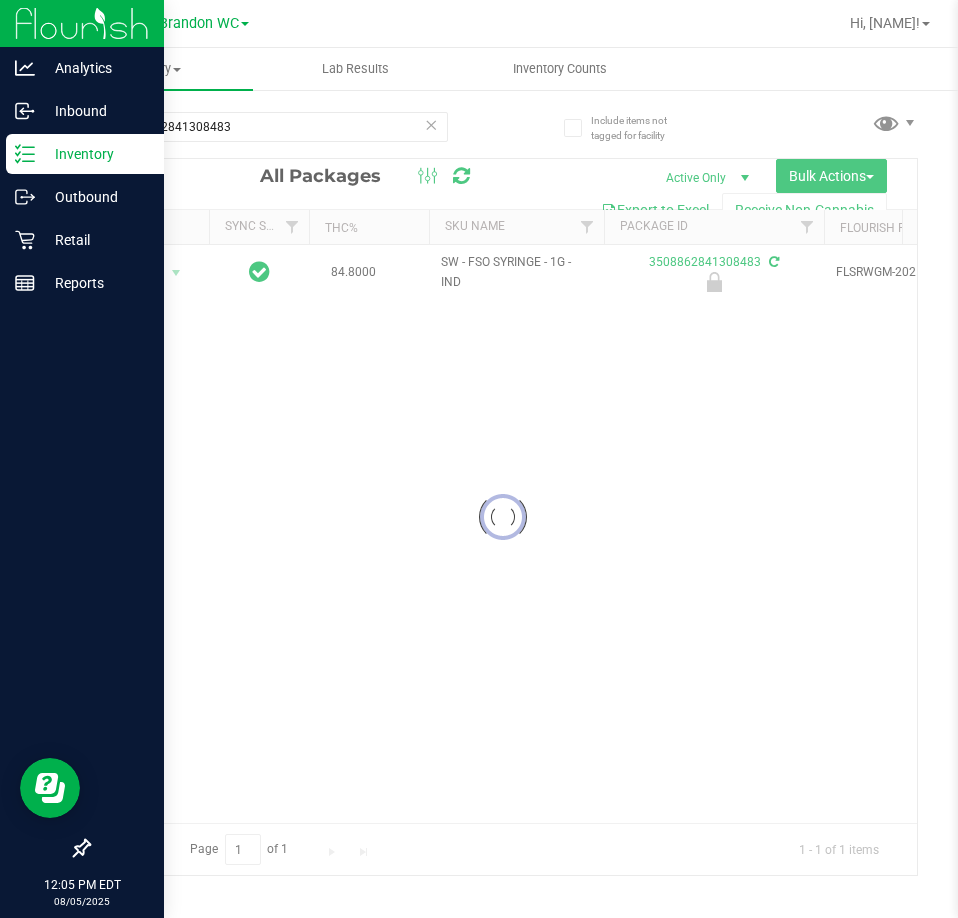 click at bounding box center (503, 517) 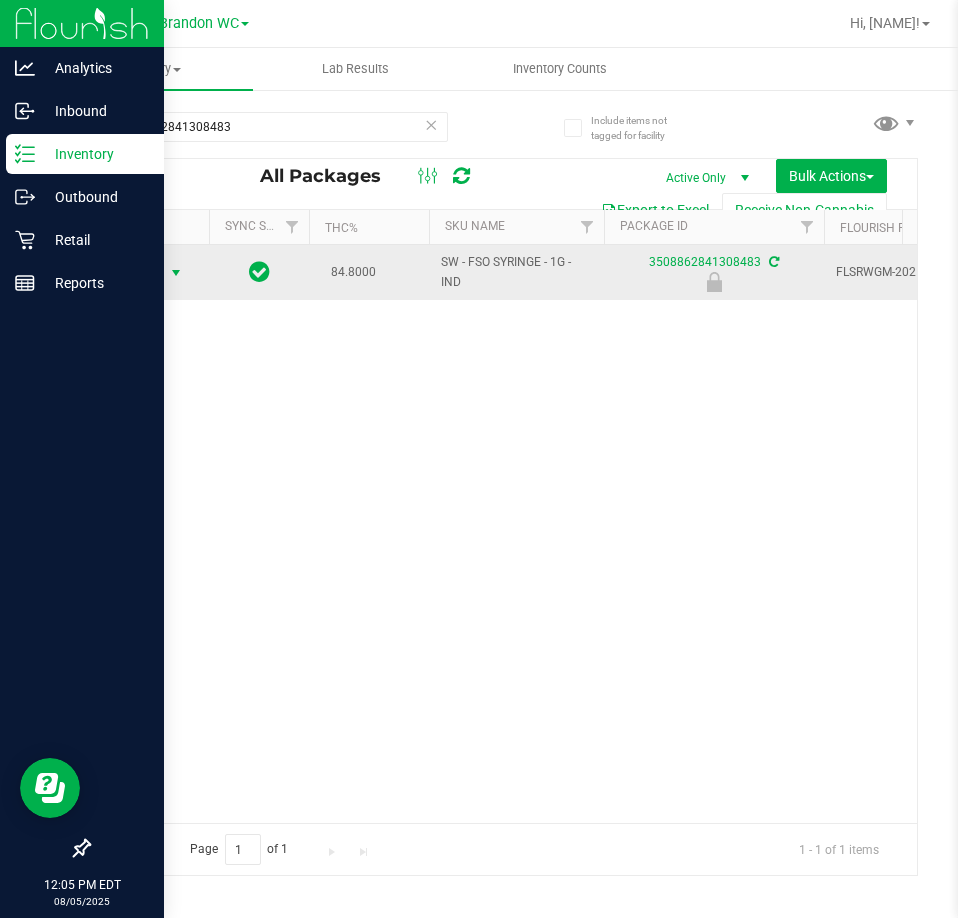 click at bounding box center (176, 273) 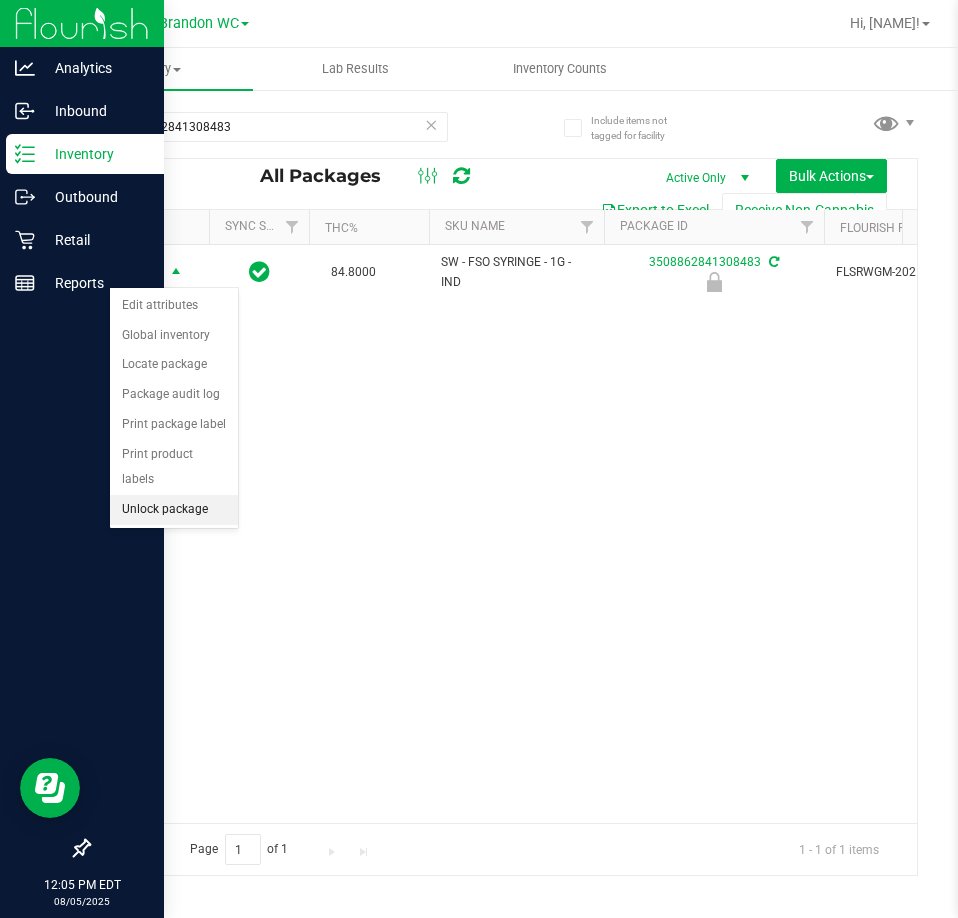 click on "Unlock package" at bounding box center [174, 510] 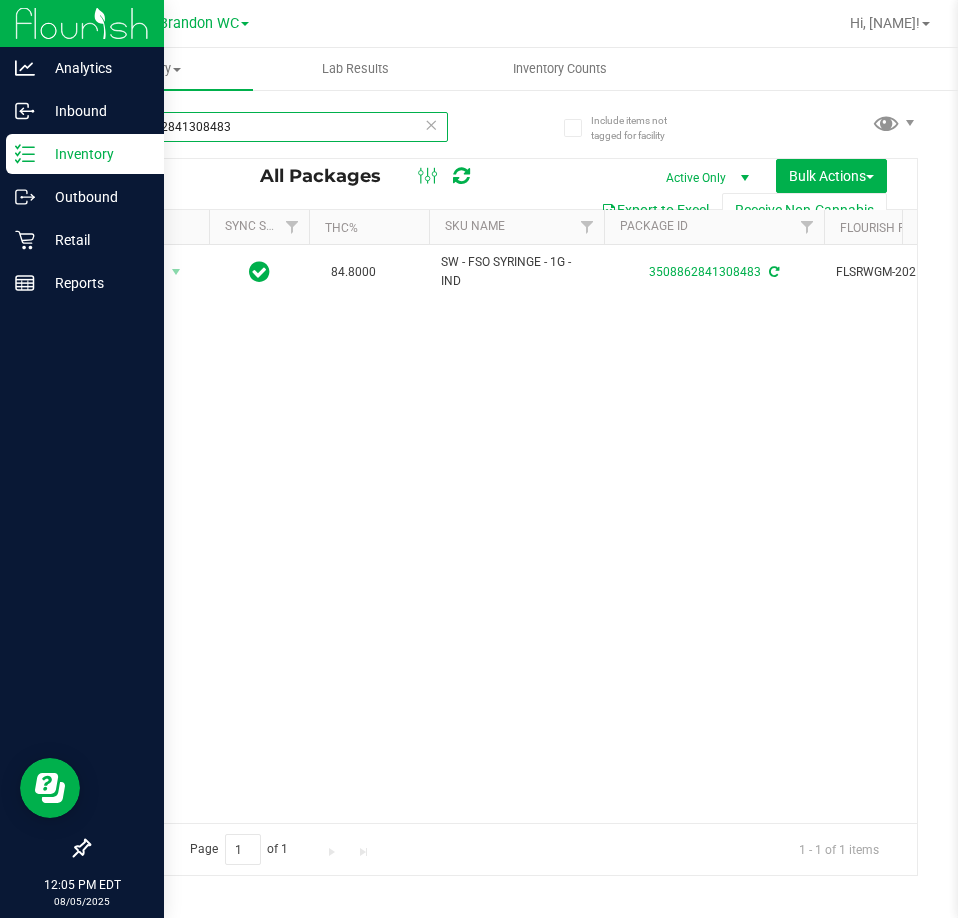 click on "3508862841308483" at bounding box center [268, 127] 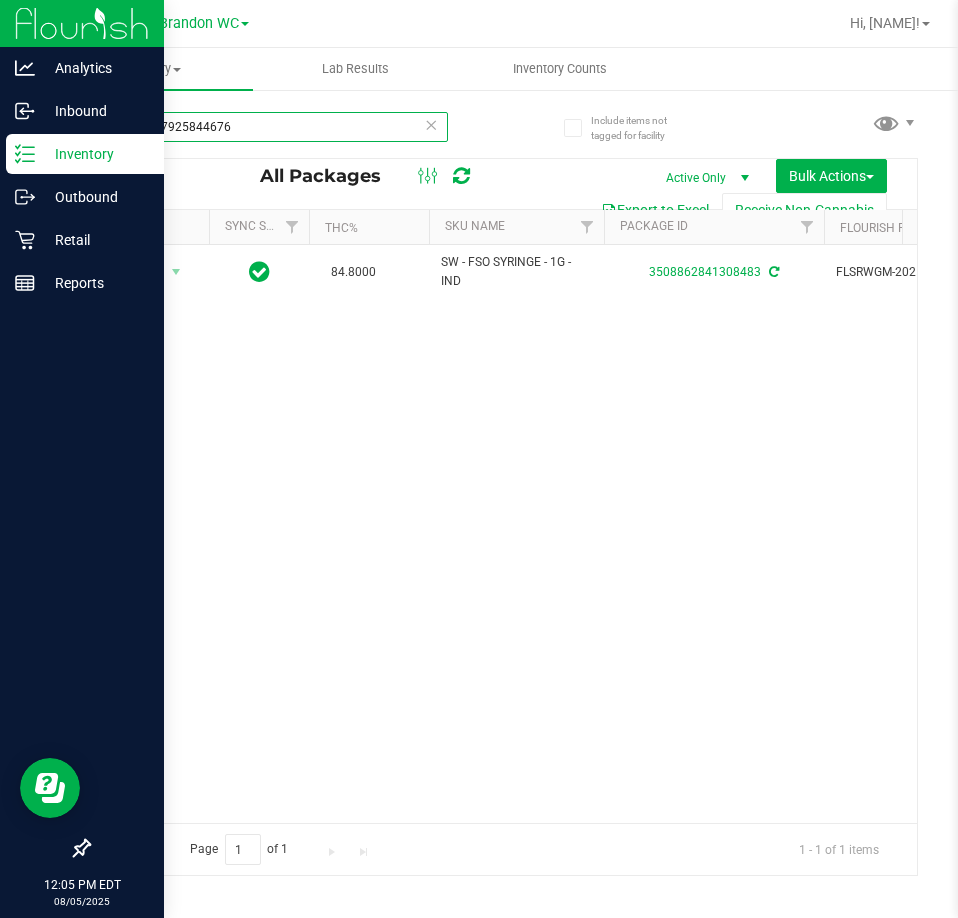 type on "4265527925844676" 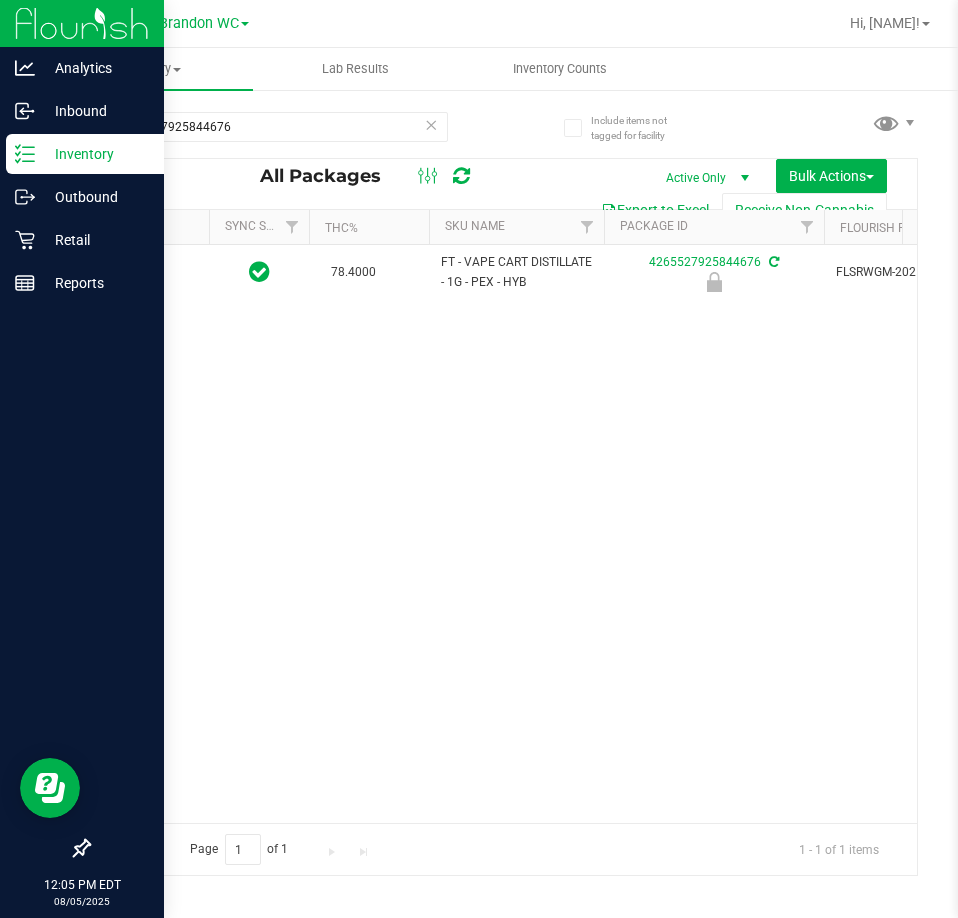 click at bounding box center [149, 272] 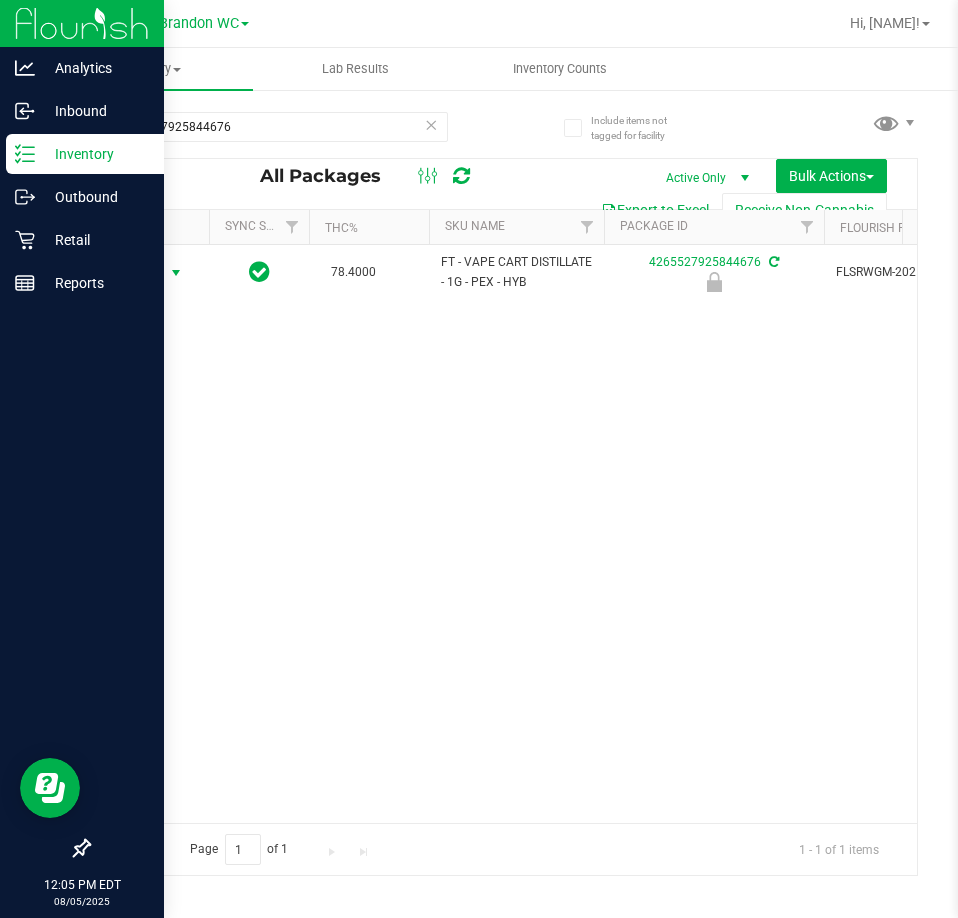 click on "Action" at bounding box center [136, 273] 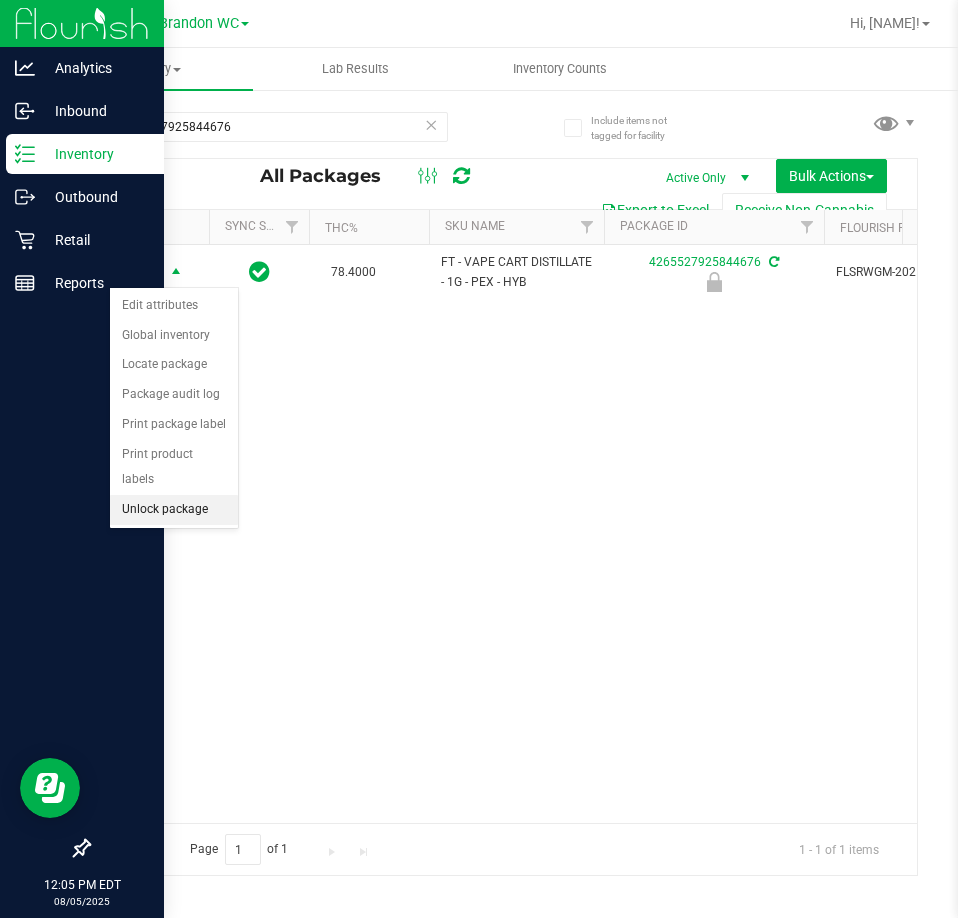 click on "Unlock package" at bounding box center (174, 510) 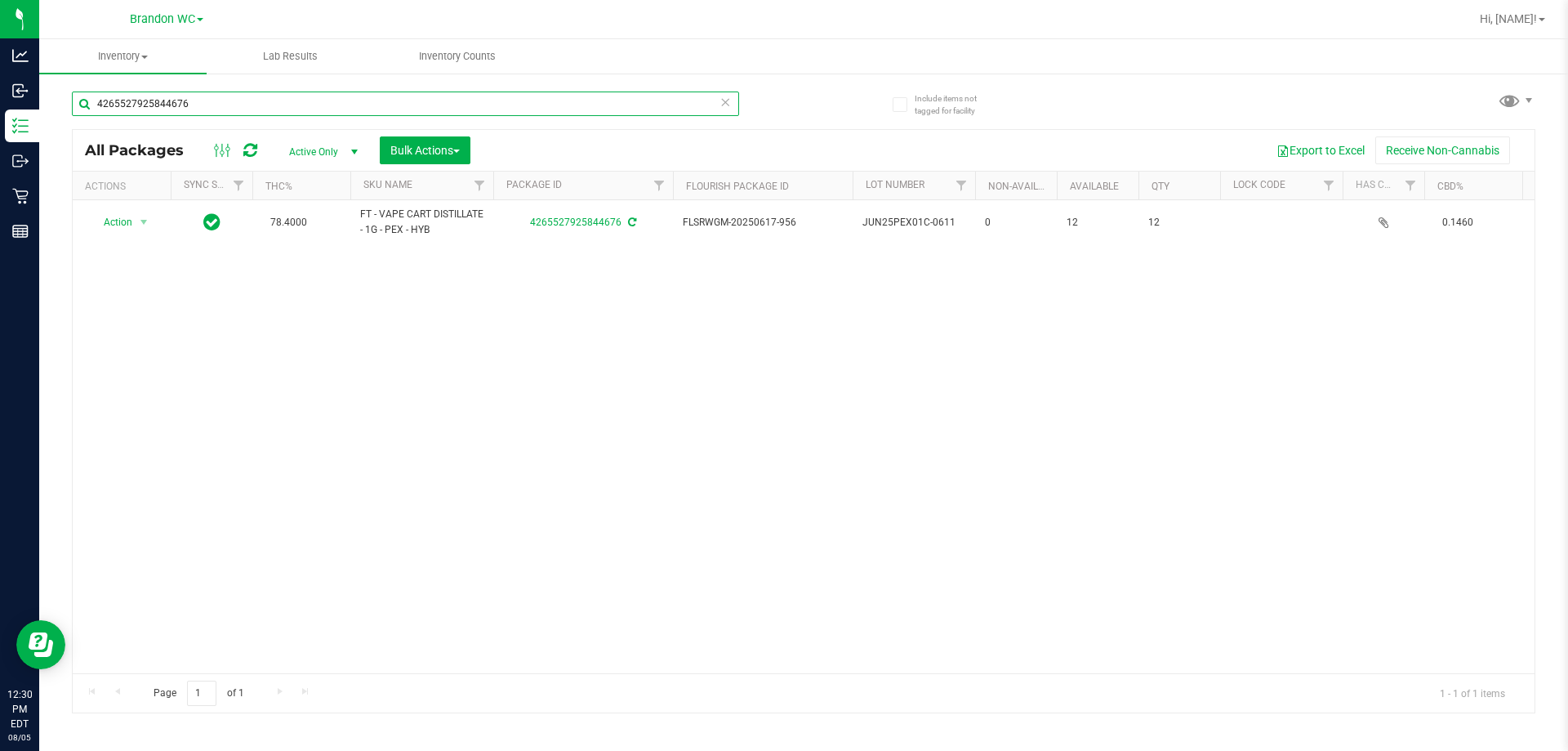 click on "4265527925844676" at bounding box center (405, 104) 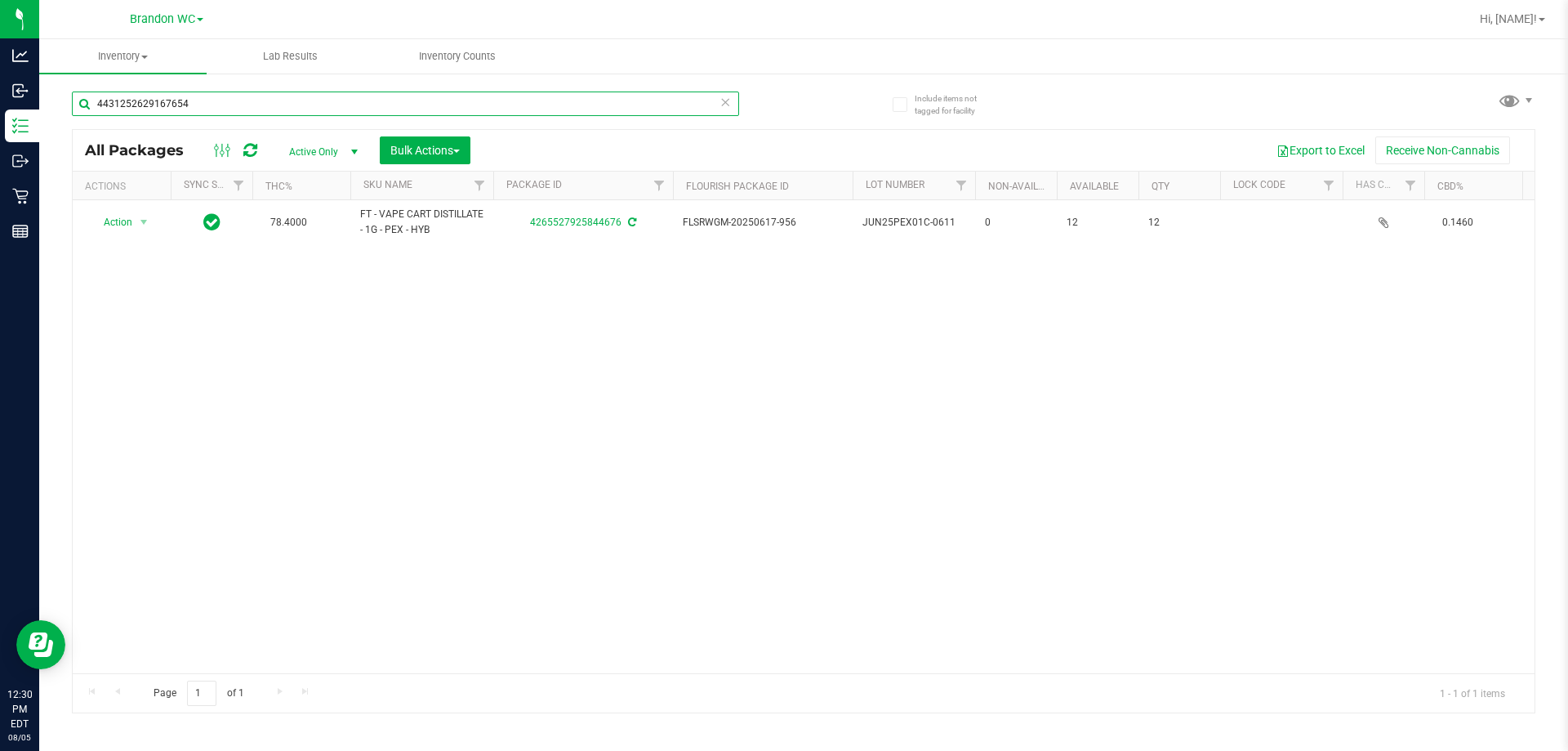 type on "4431252629167654" 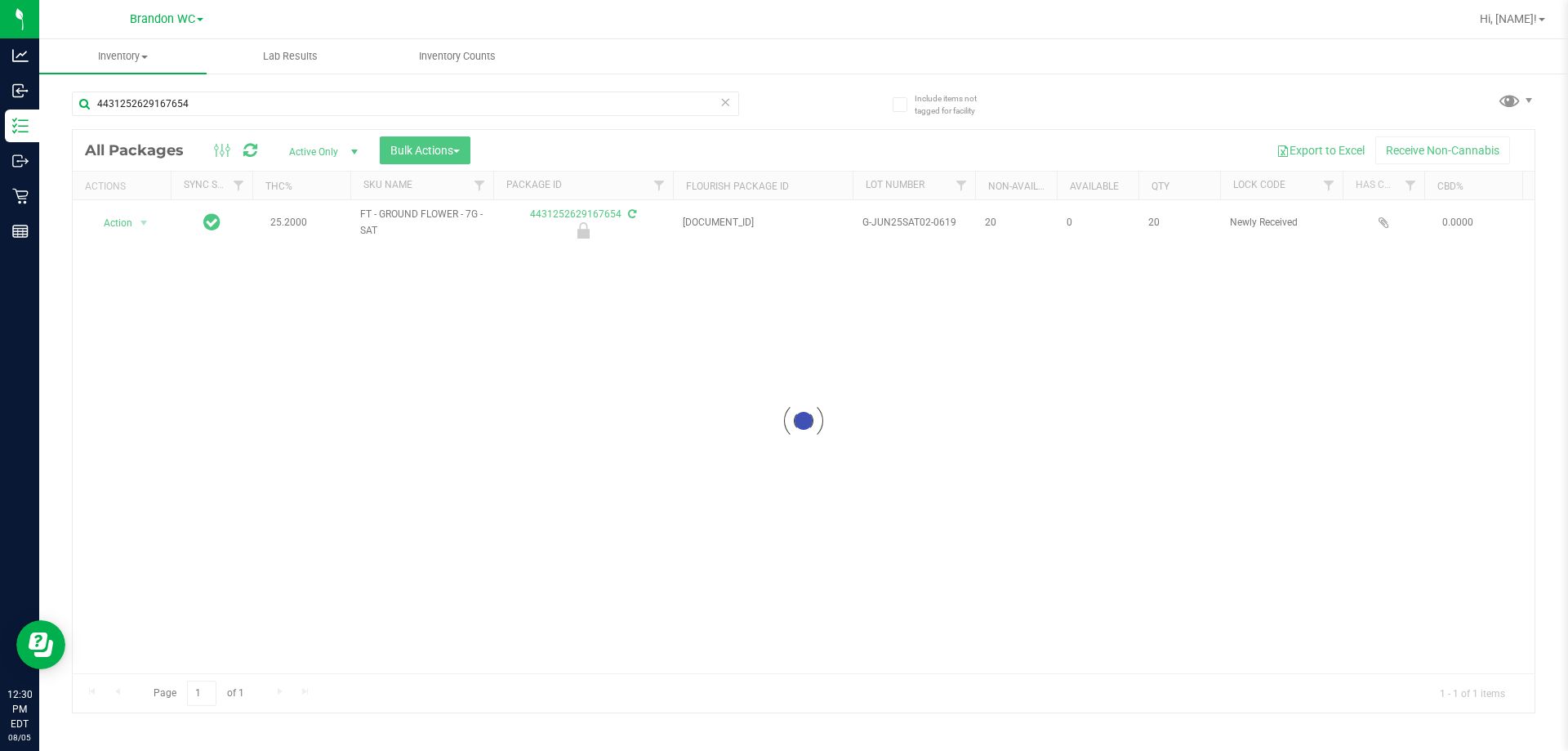 click at bounding box center [804, 421] 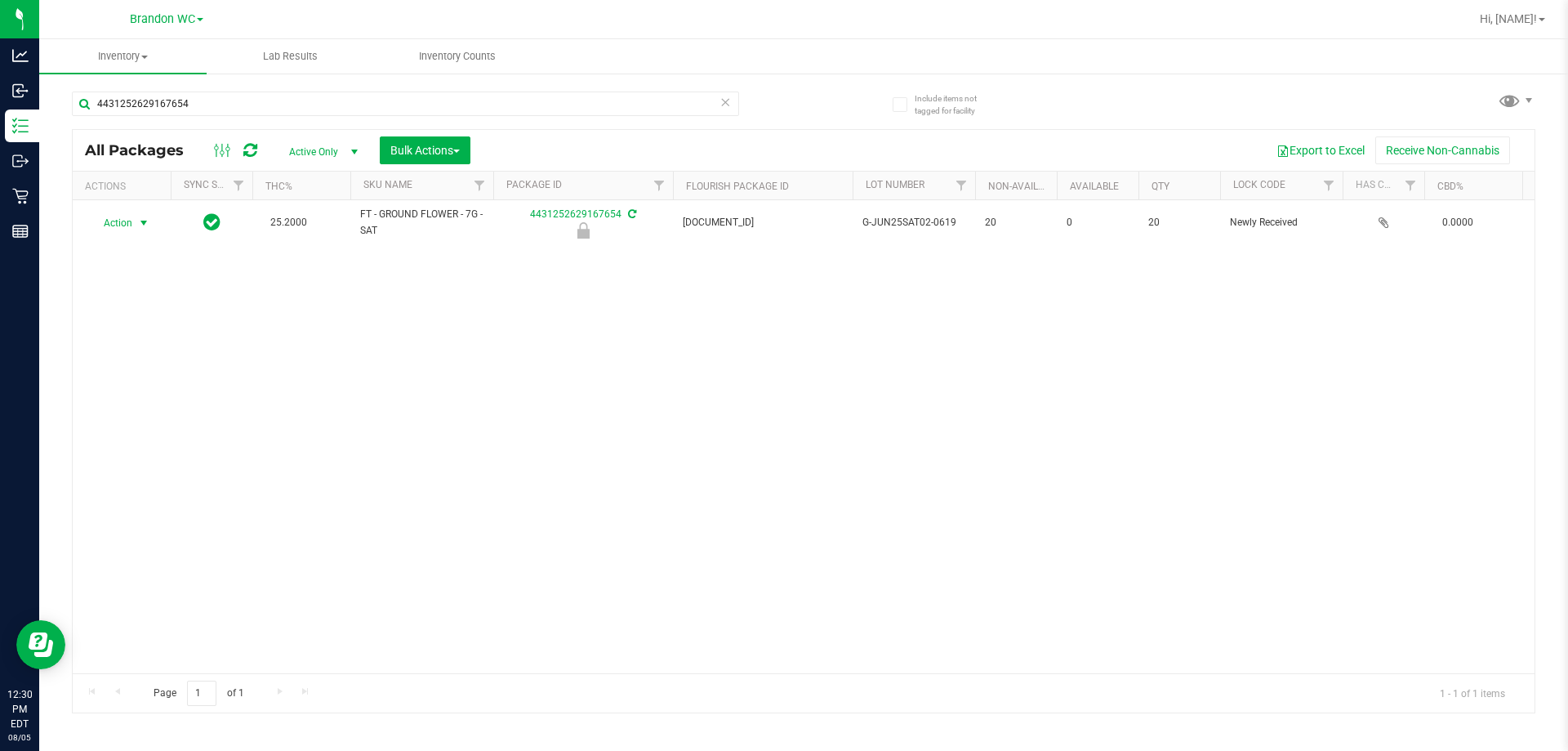 click at bounding box center (144, 223) 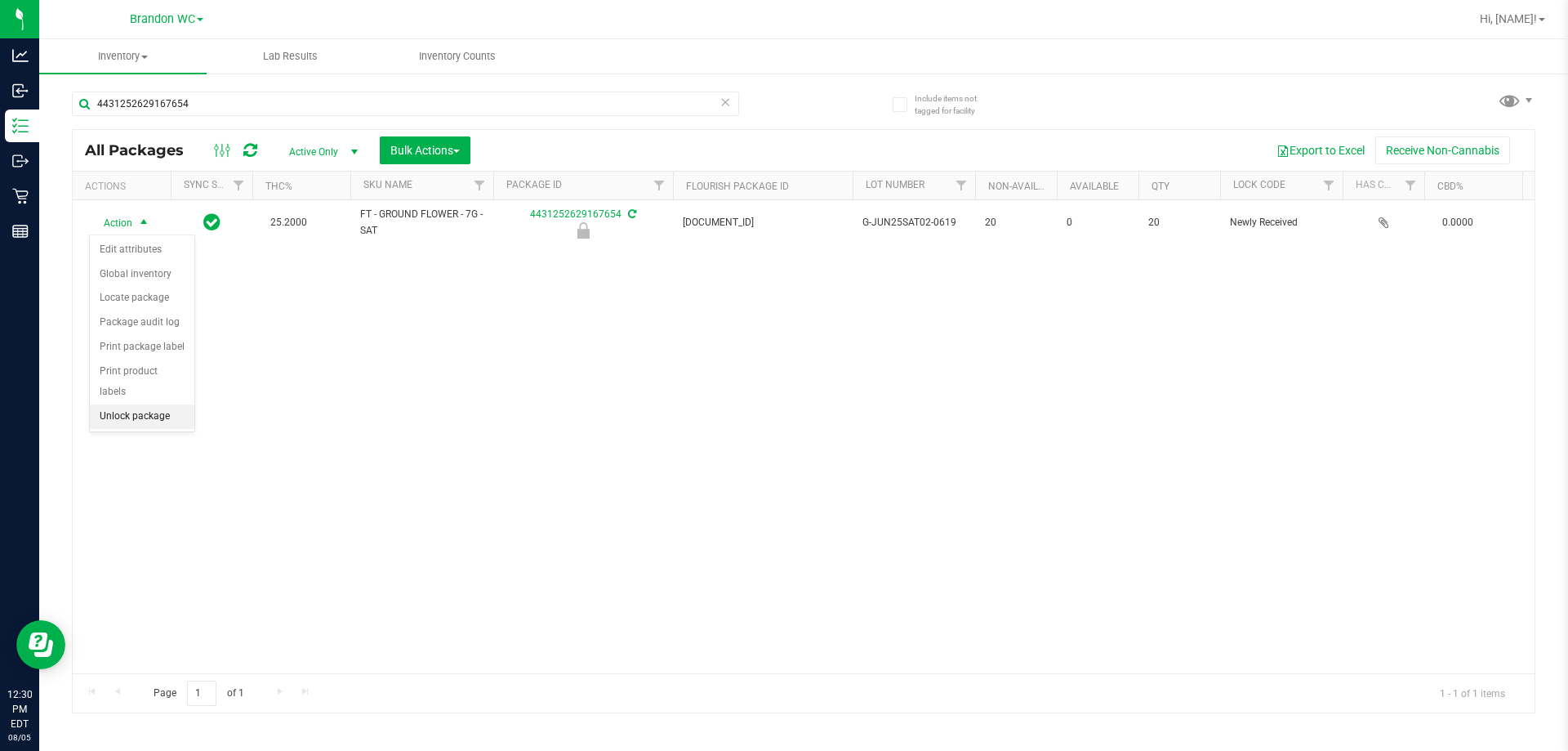 click on "Unlock package" at bounding box center (142, 417) 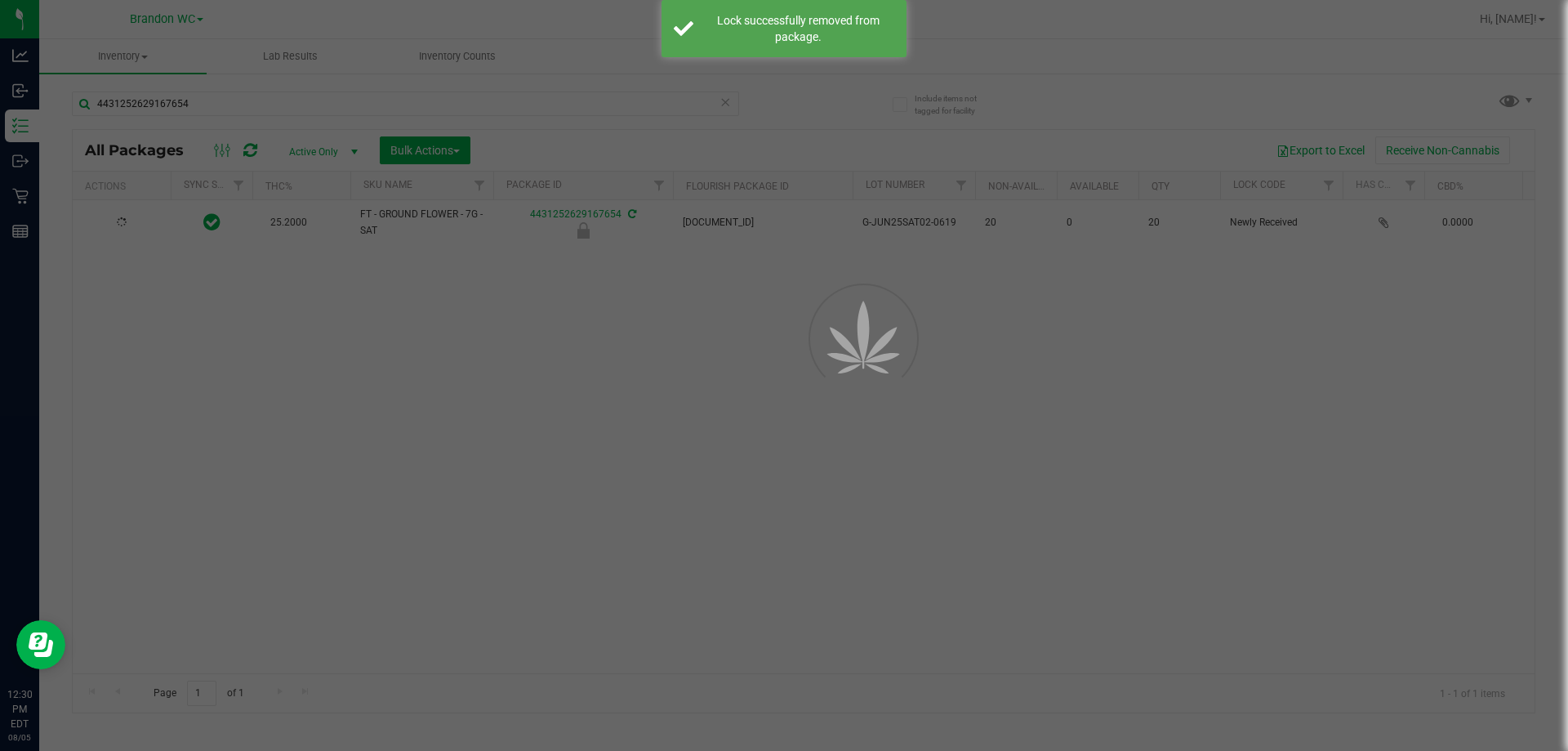 click at bounding box center (784, 375) 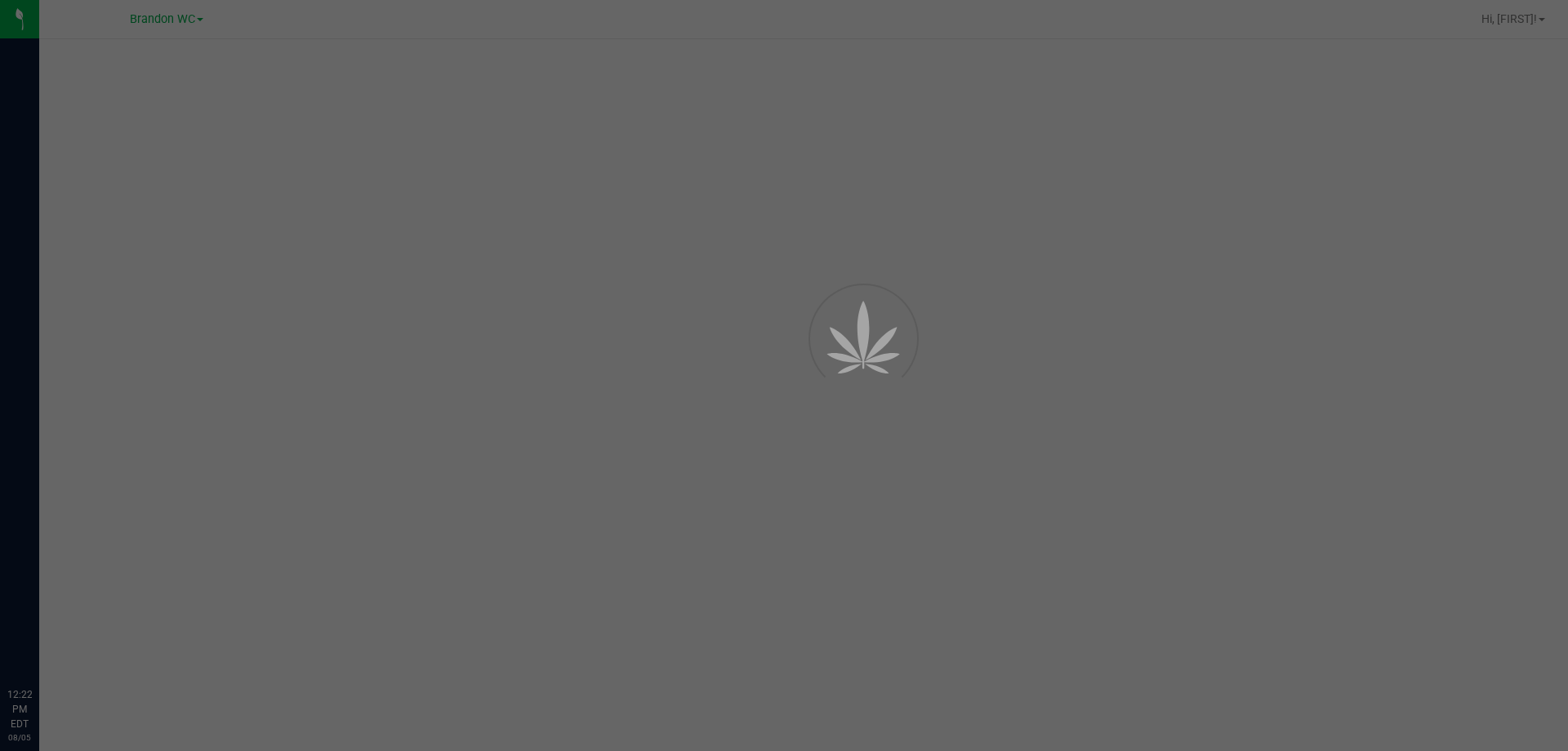 scroll, scrollTop: 0, scrollLeft: 0, axis: both 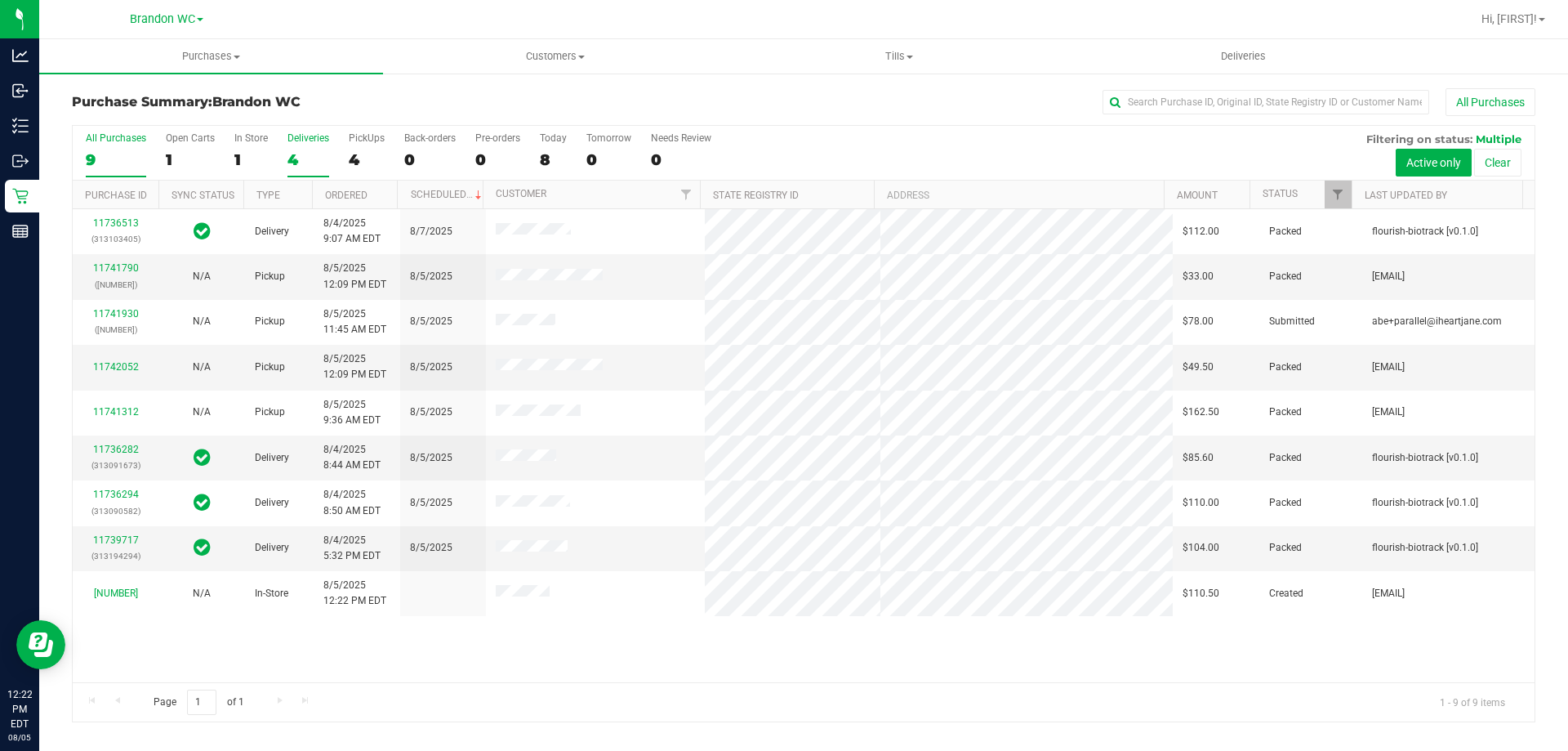 click on "Deliveries
4" at bounding box center [308, 154] 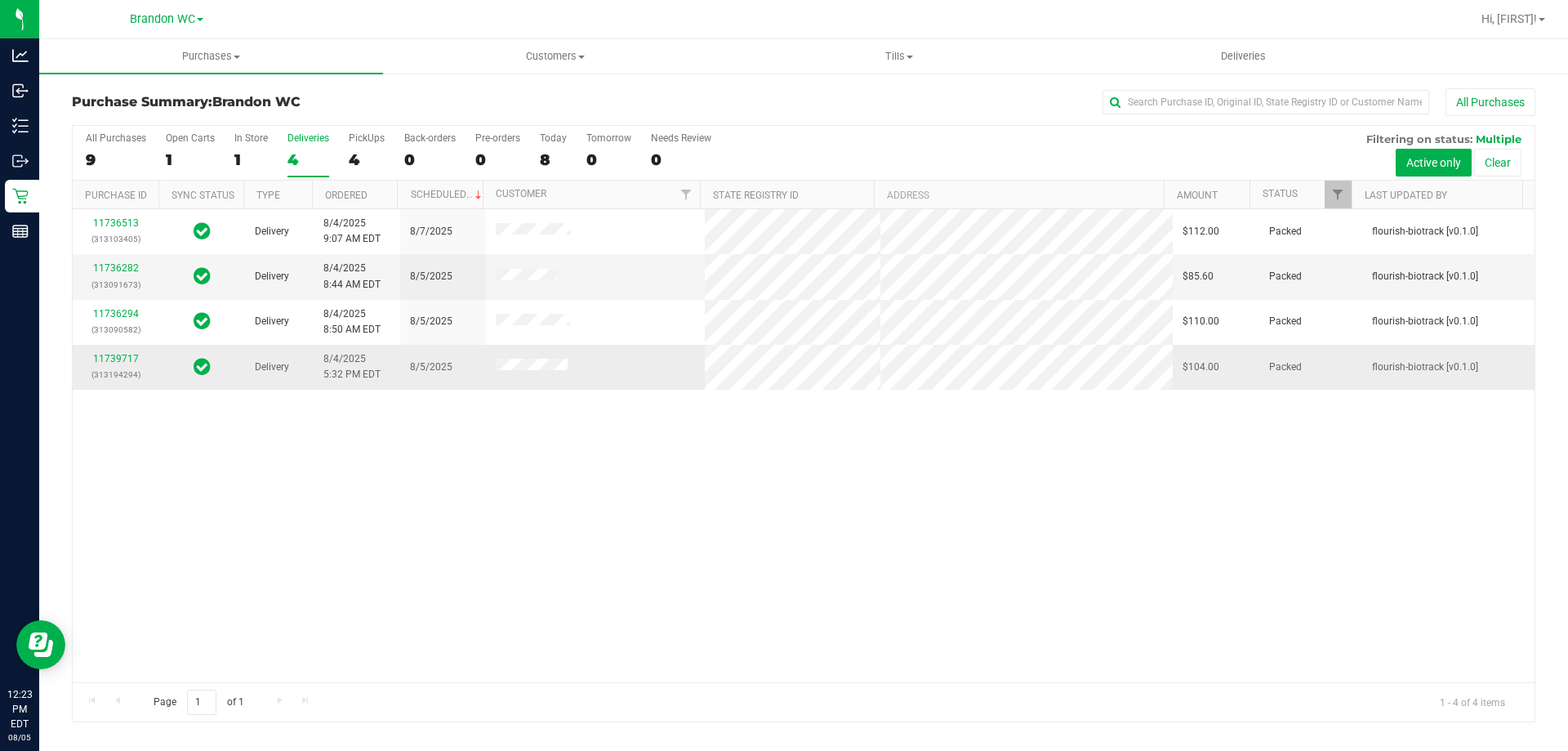 click on "11739717
(313194294)" at bounding box center (115, 367) 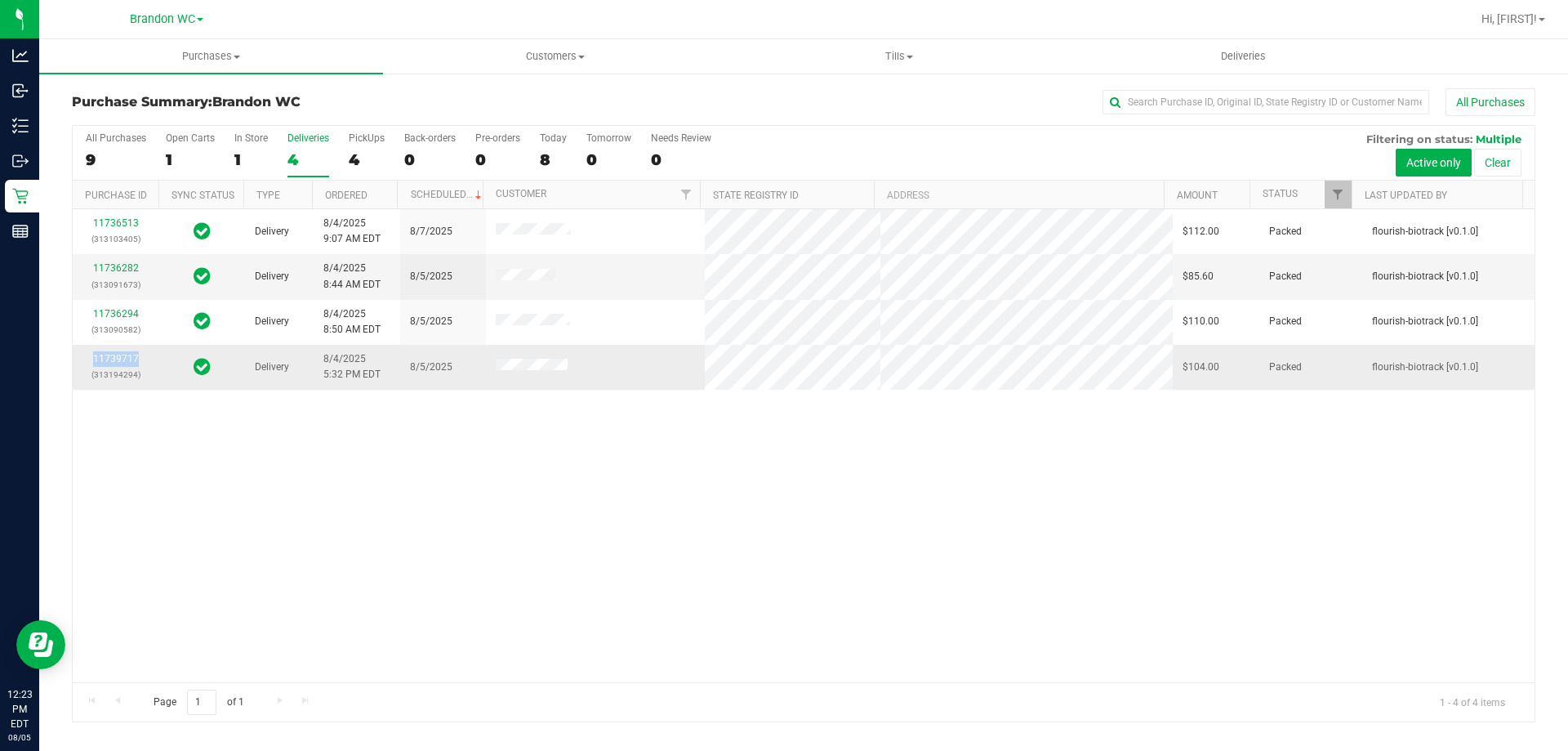 click on "11739717
(313194294)" at bounding box center [115, 367] 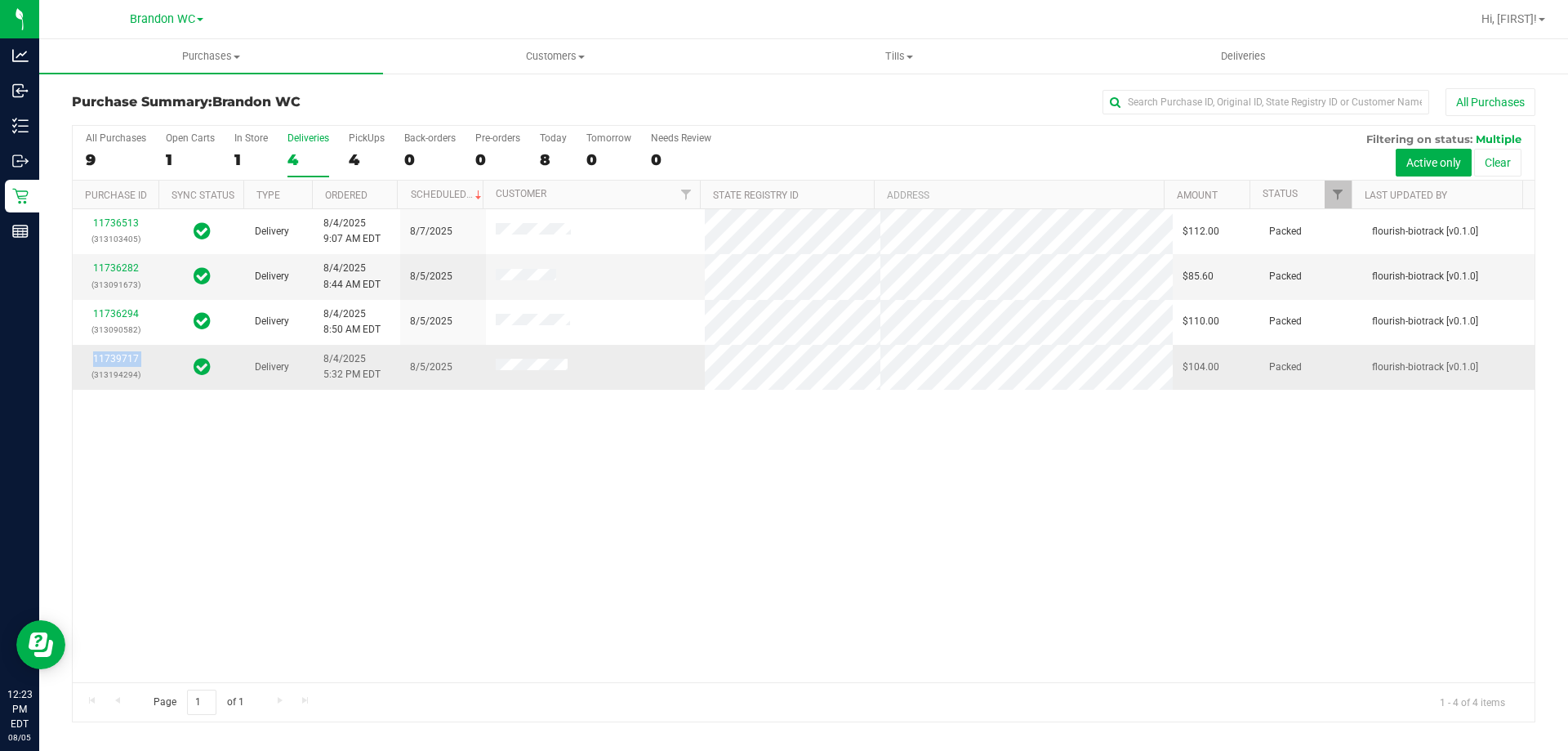 click on "11739717
(313194294)" at bounding box center (115, 367) 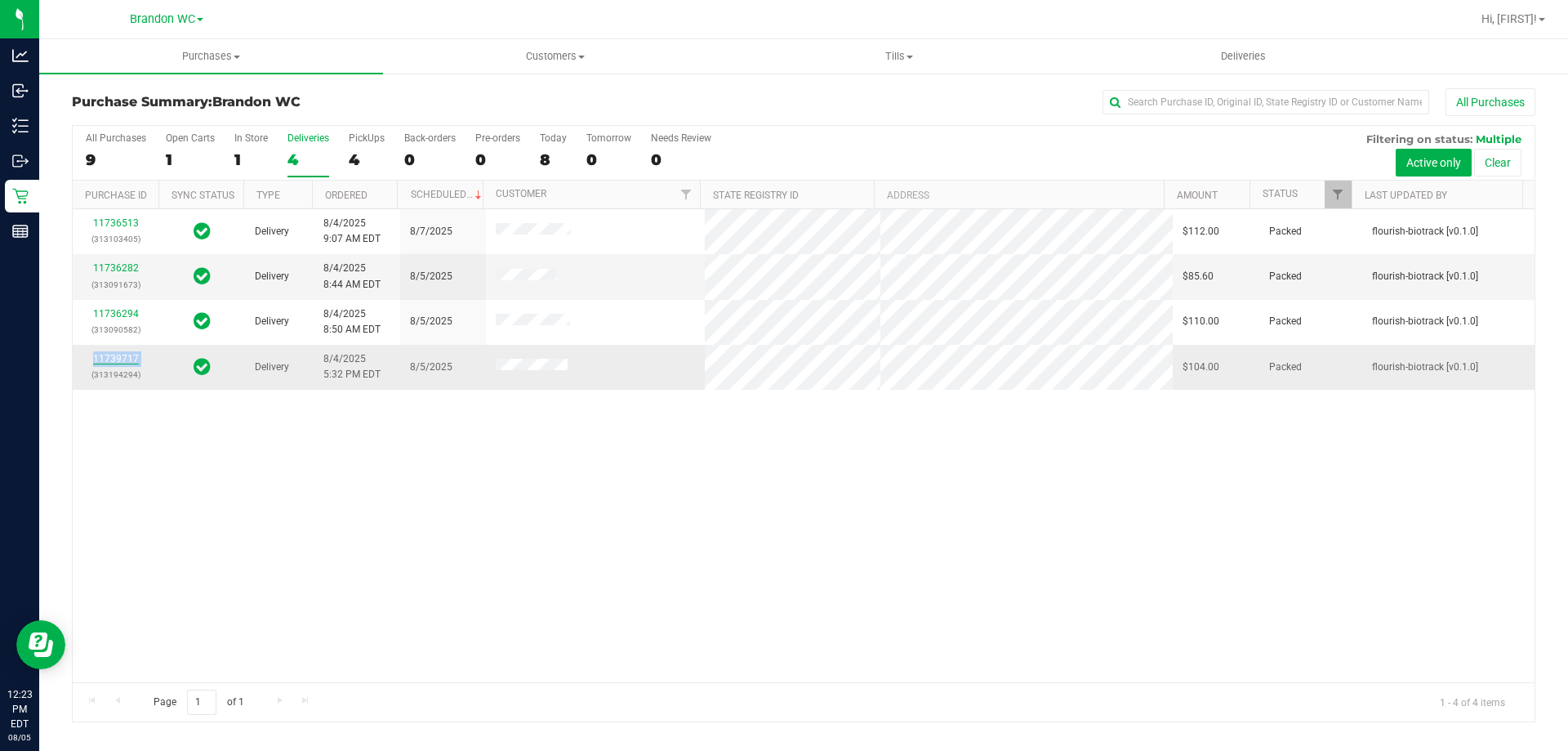click on "11739717" at bounding box center (116, 359) 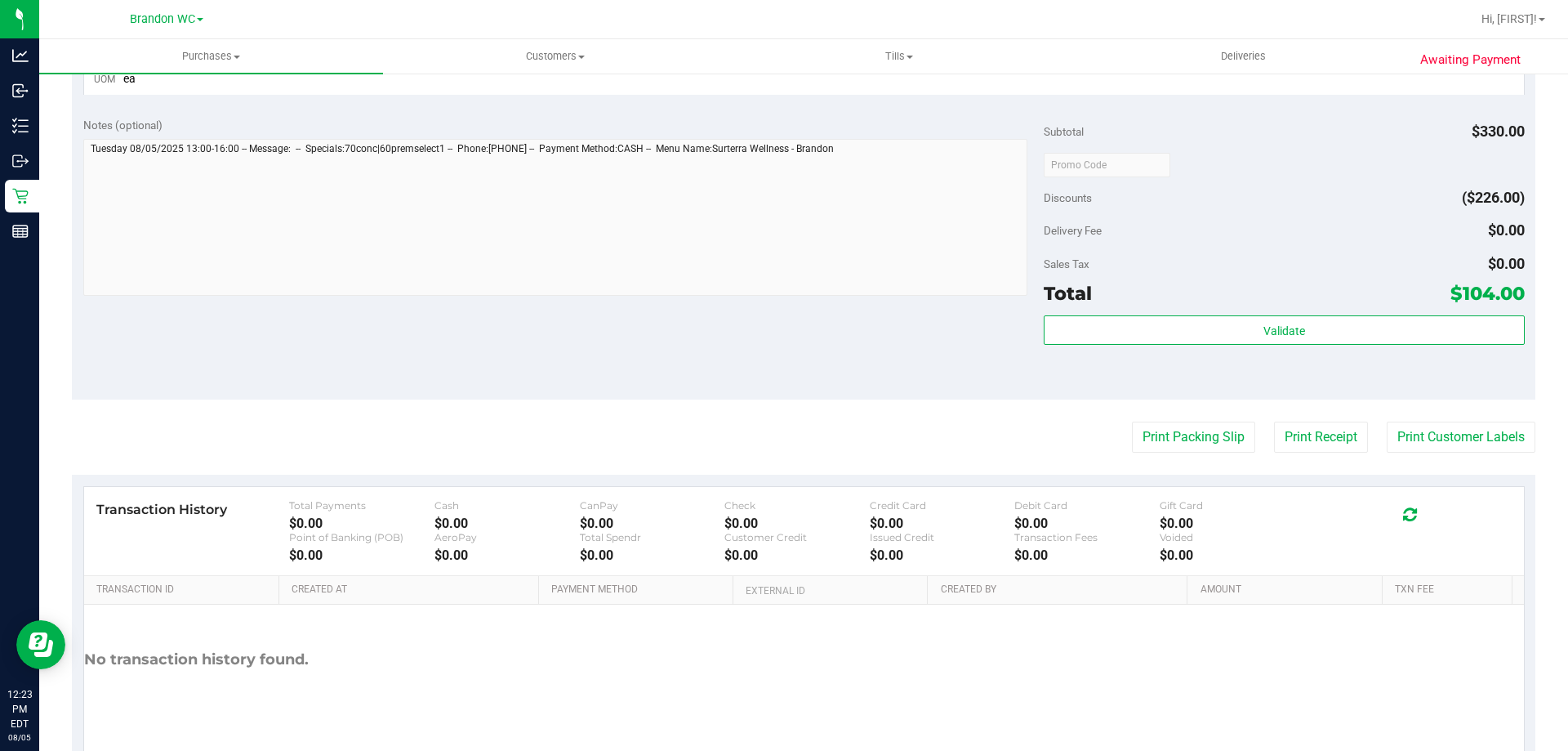 scroll, scrollTop: 817, scrollLeft: 0, axis: vertical 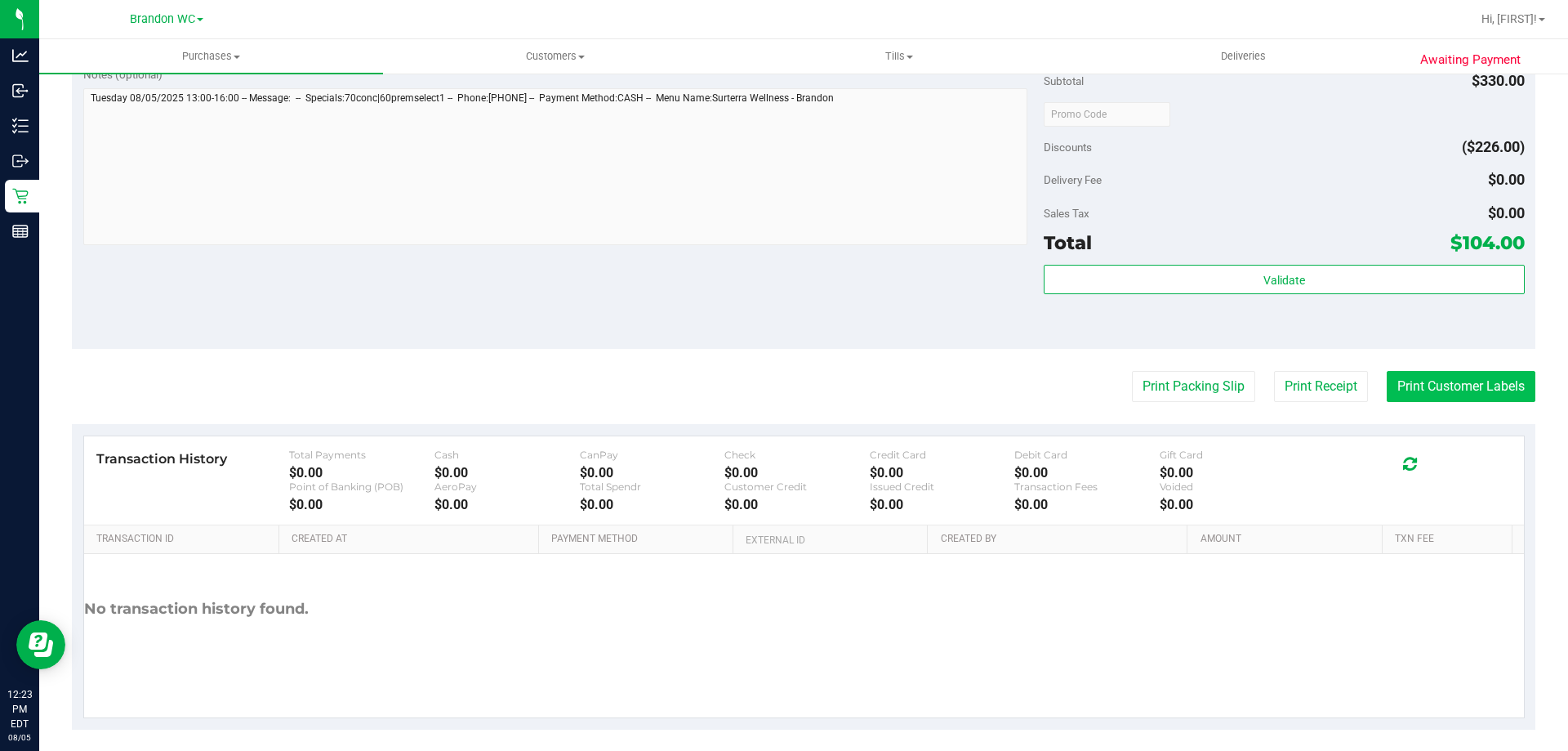 click on "Print Customer Labels" at bounding box center [1461, 387] 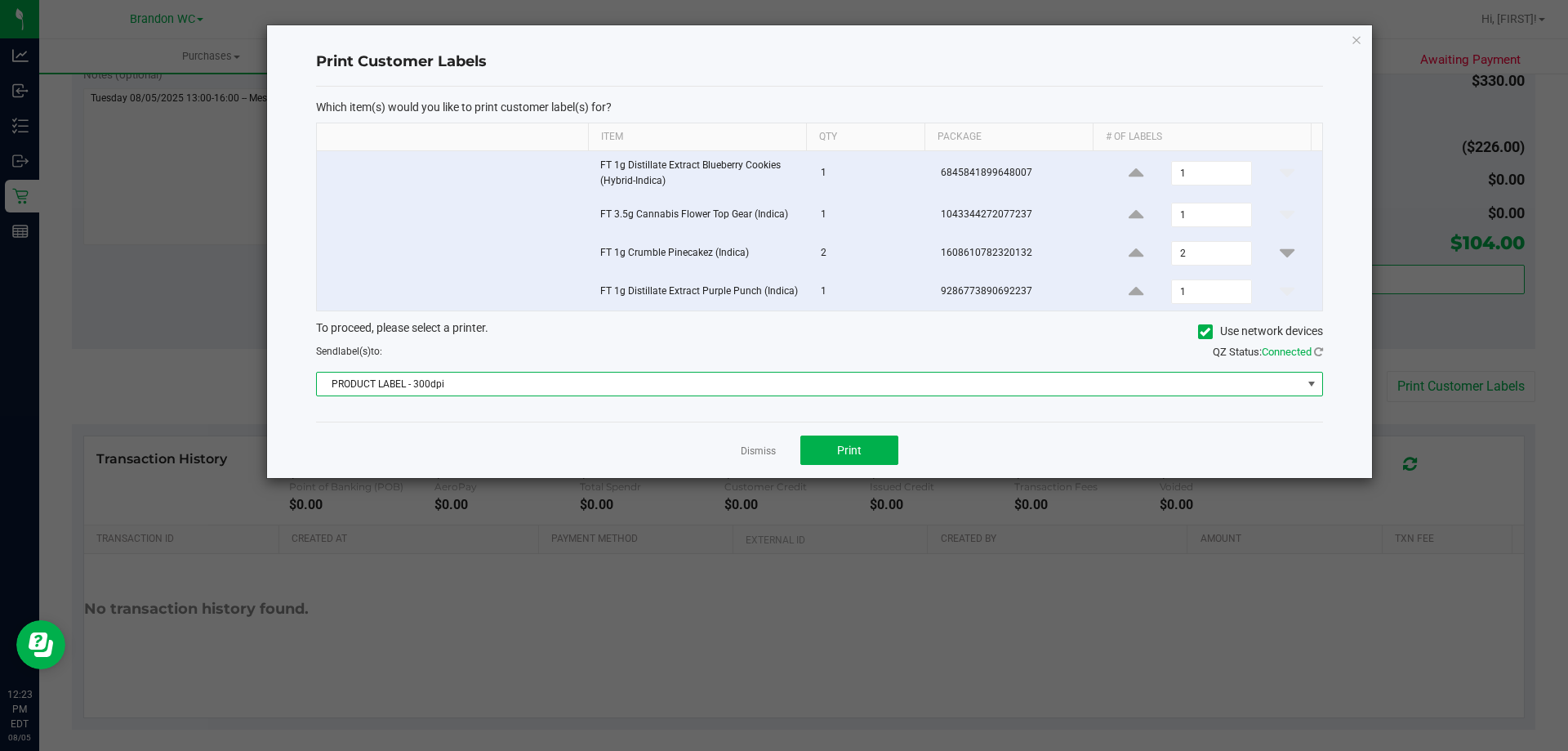 click on "PRODUCT LABEL - 300dpi" at bounding box center (809, 384) 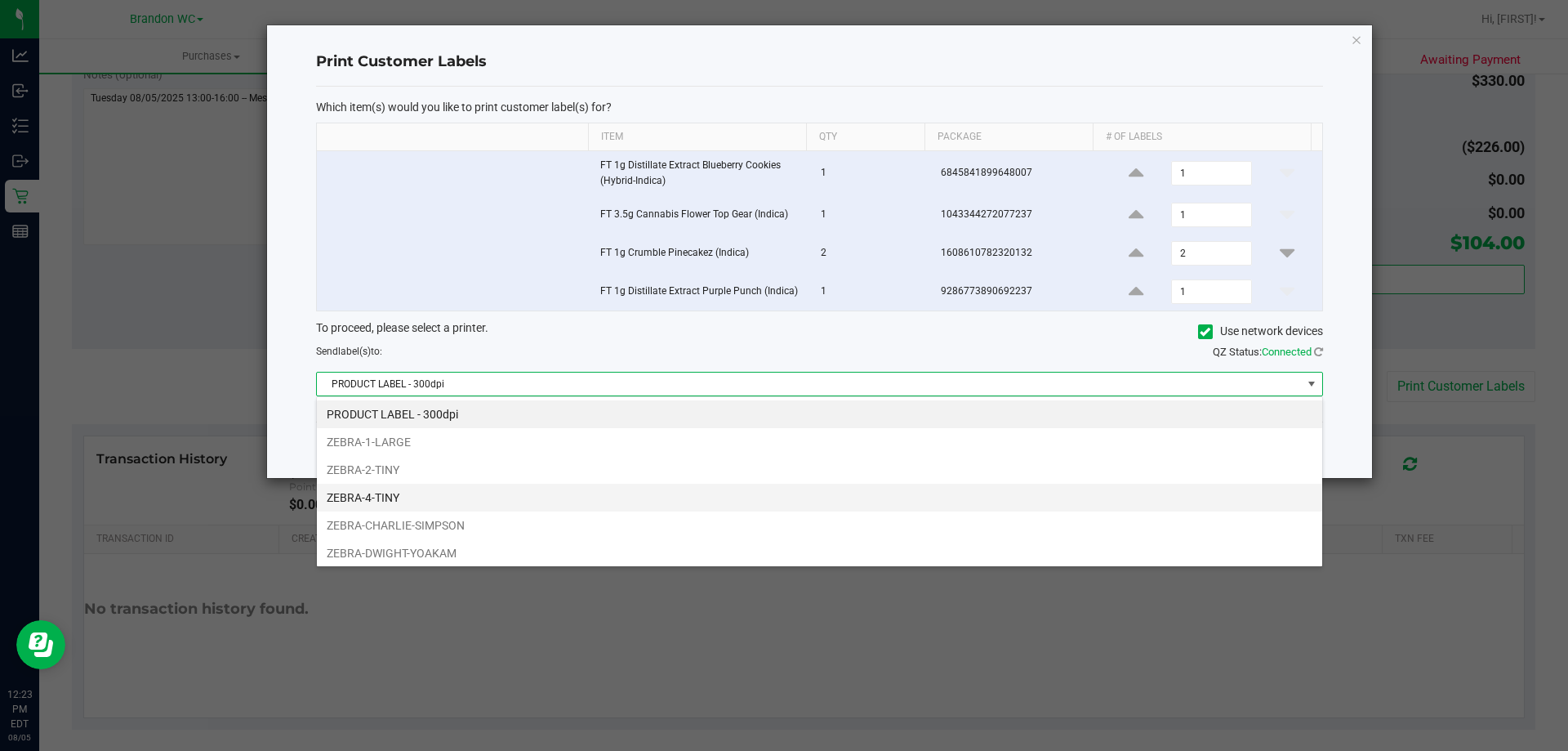 scroll, scrollTop: 81695, scrollLeft: 80660, axis: both 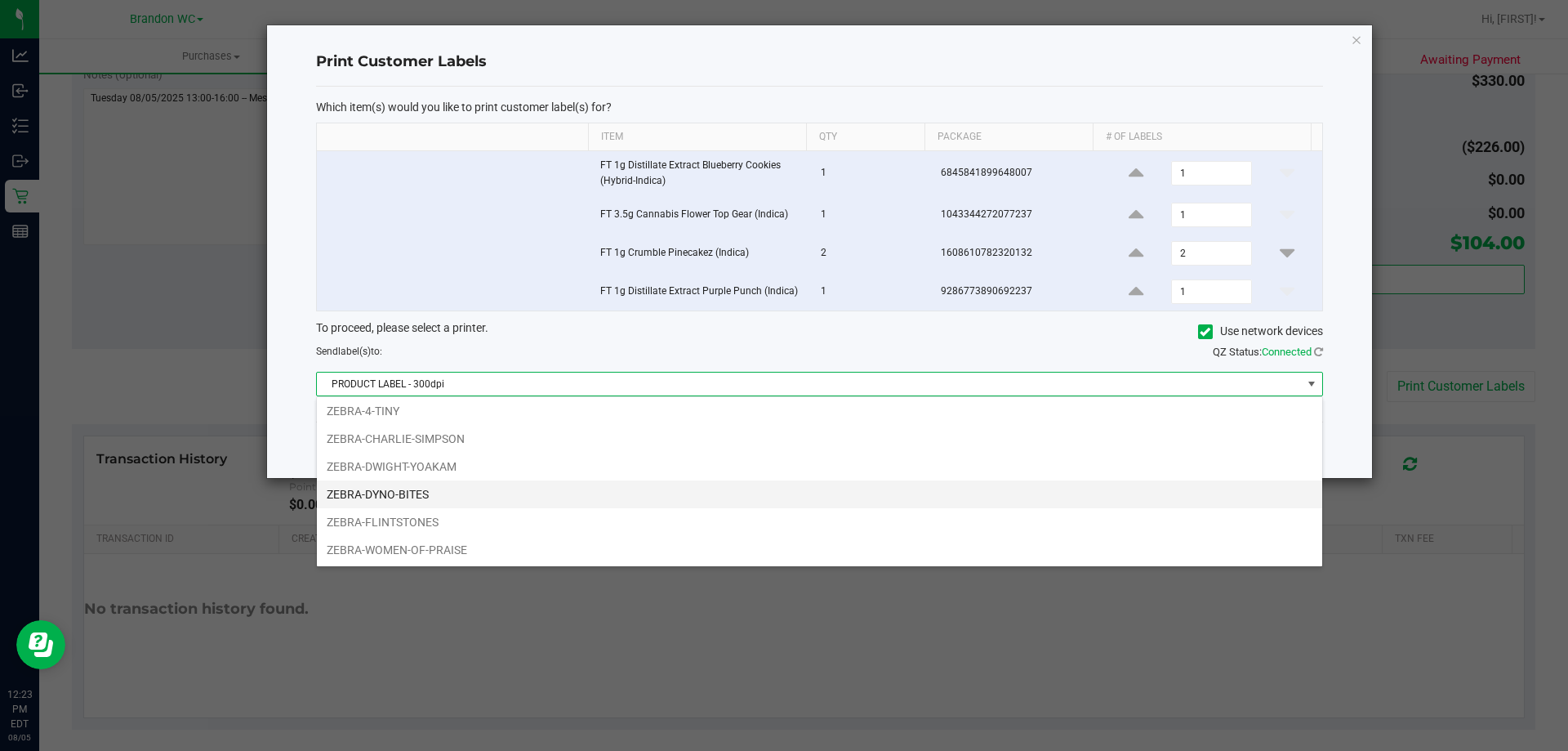 click on "ZEBRA-DYNO-BITES" at bounding box center [819, 494] 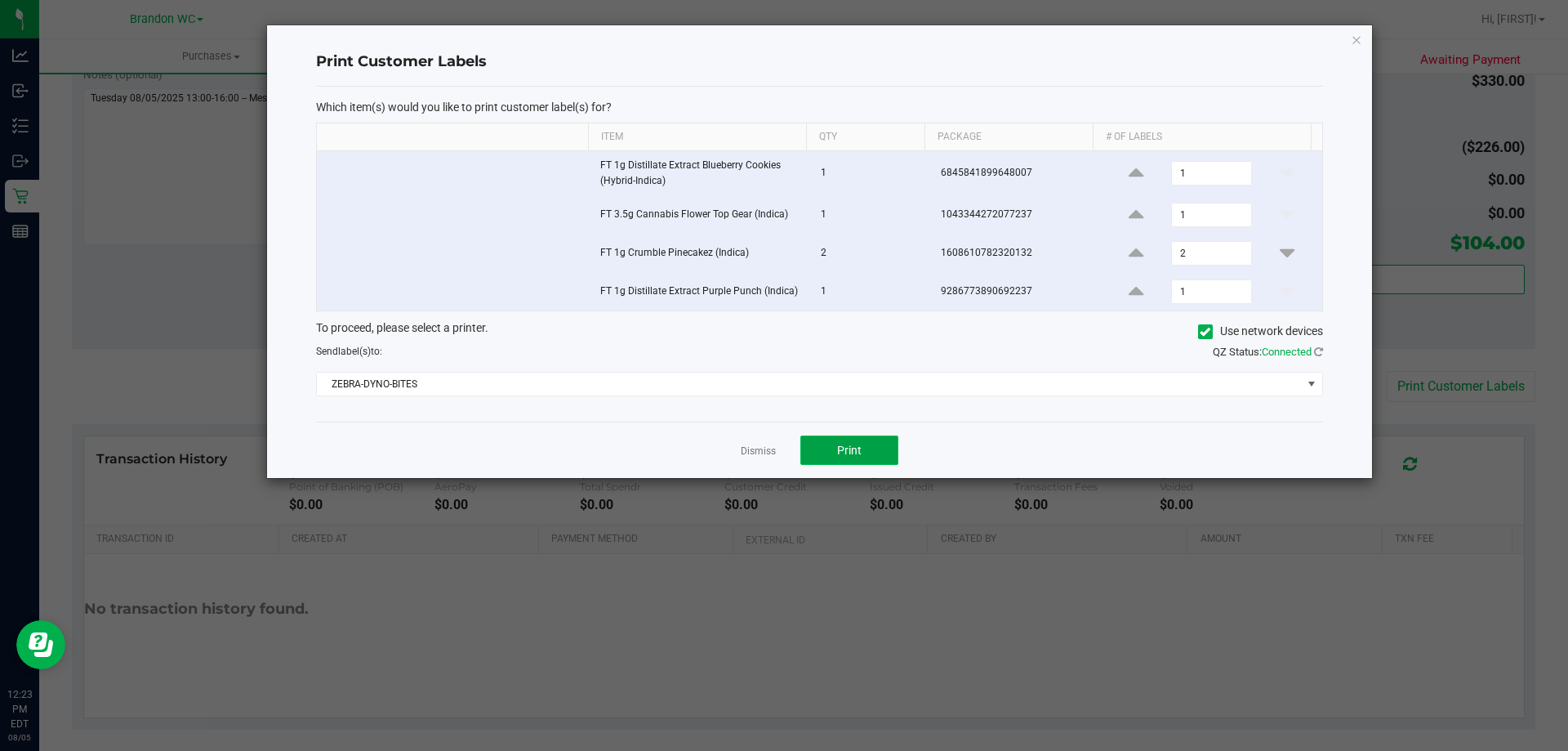 click on "Print" 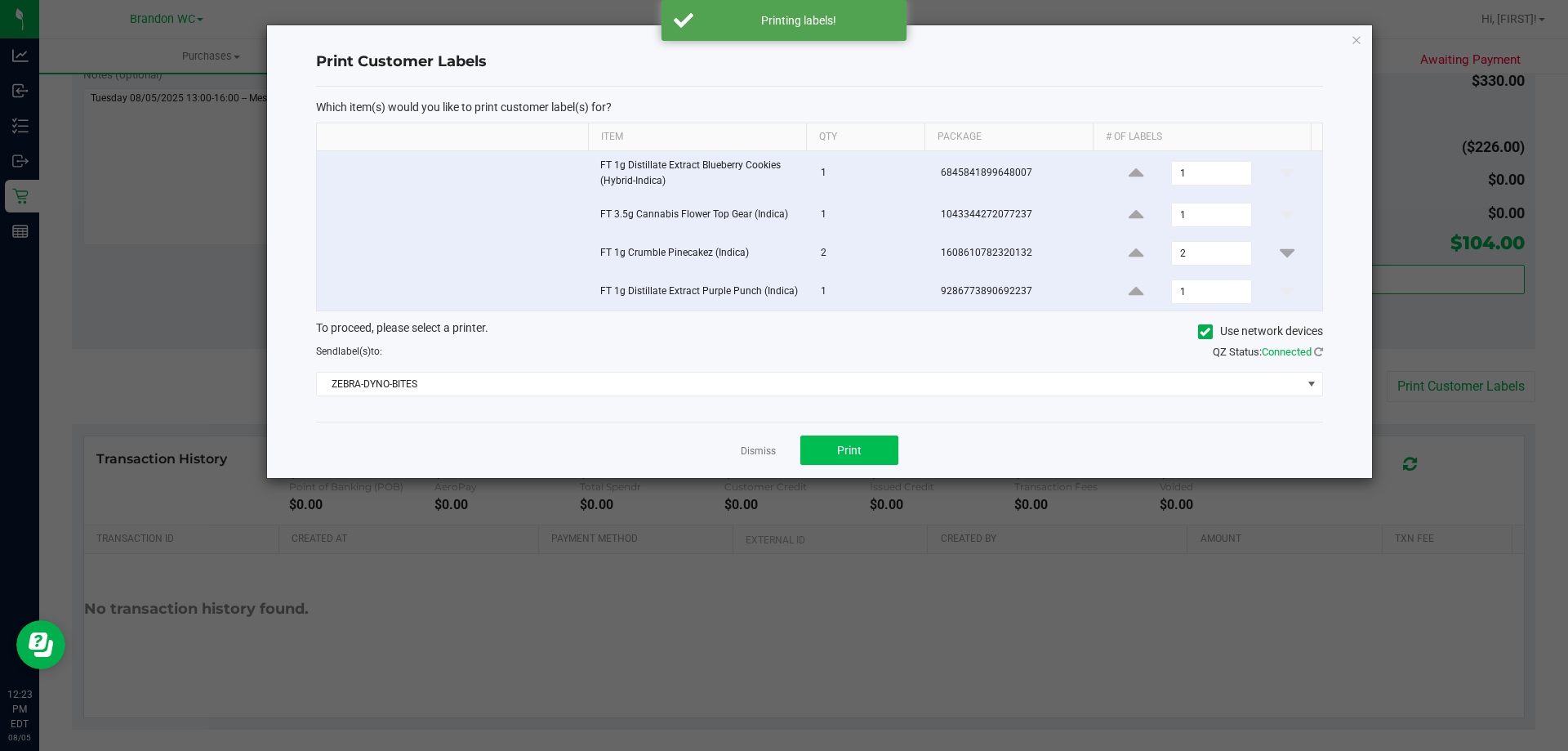 click on "To proceed, please select a printer.   Use network devices" 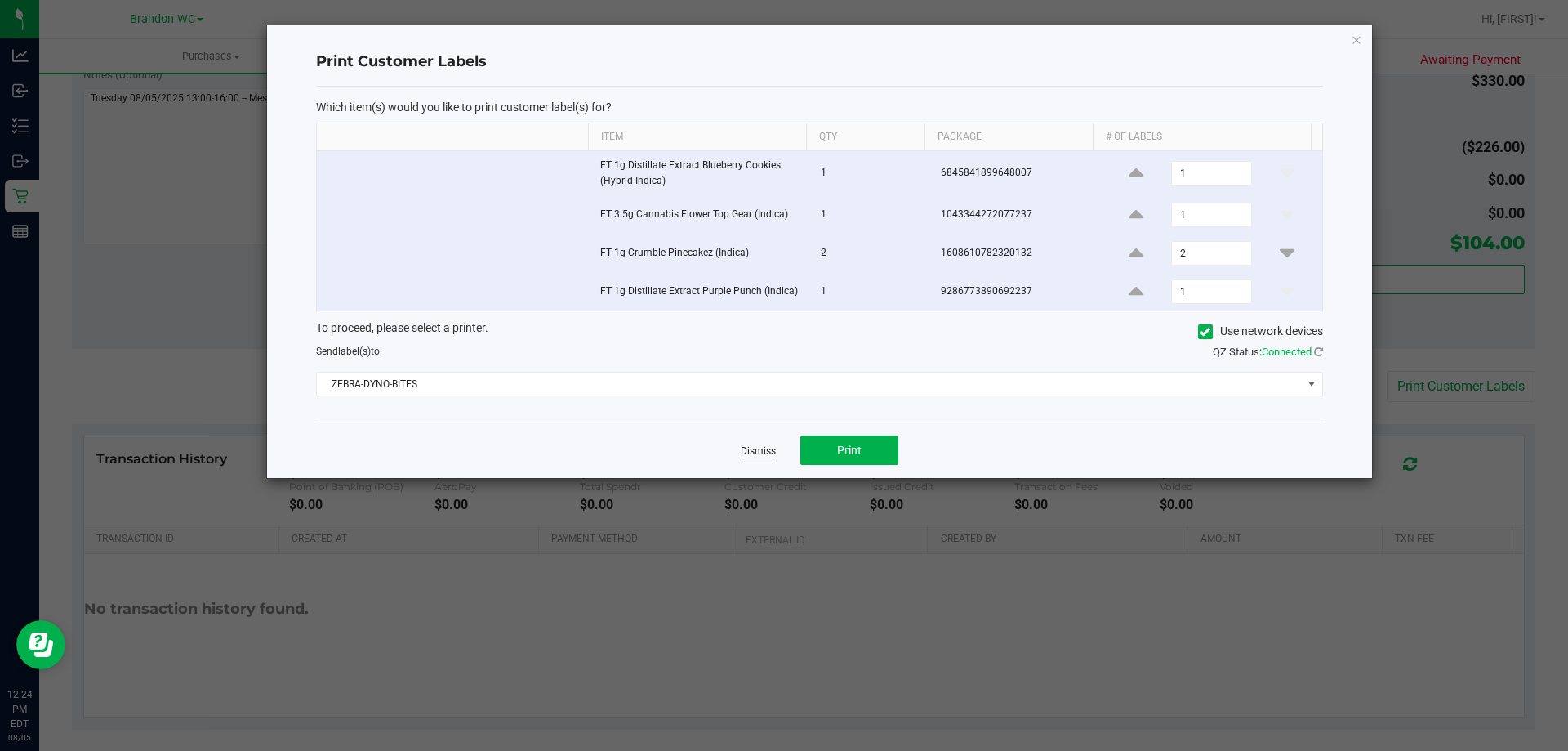 click on "Dismiss" 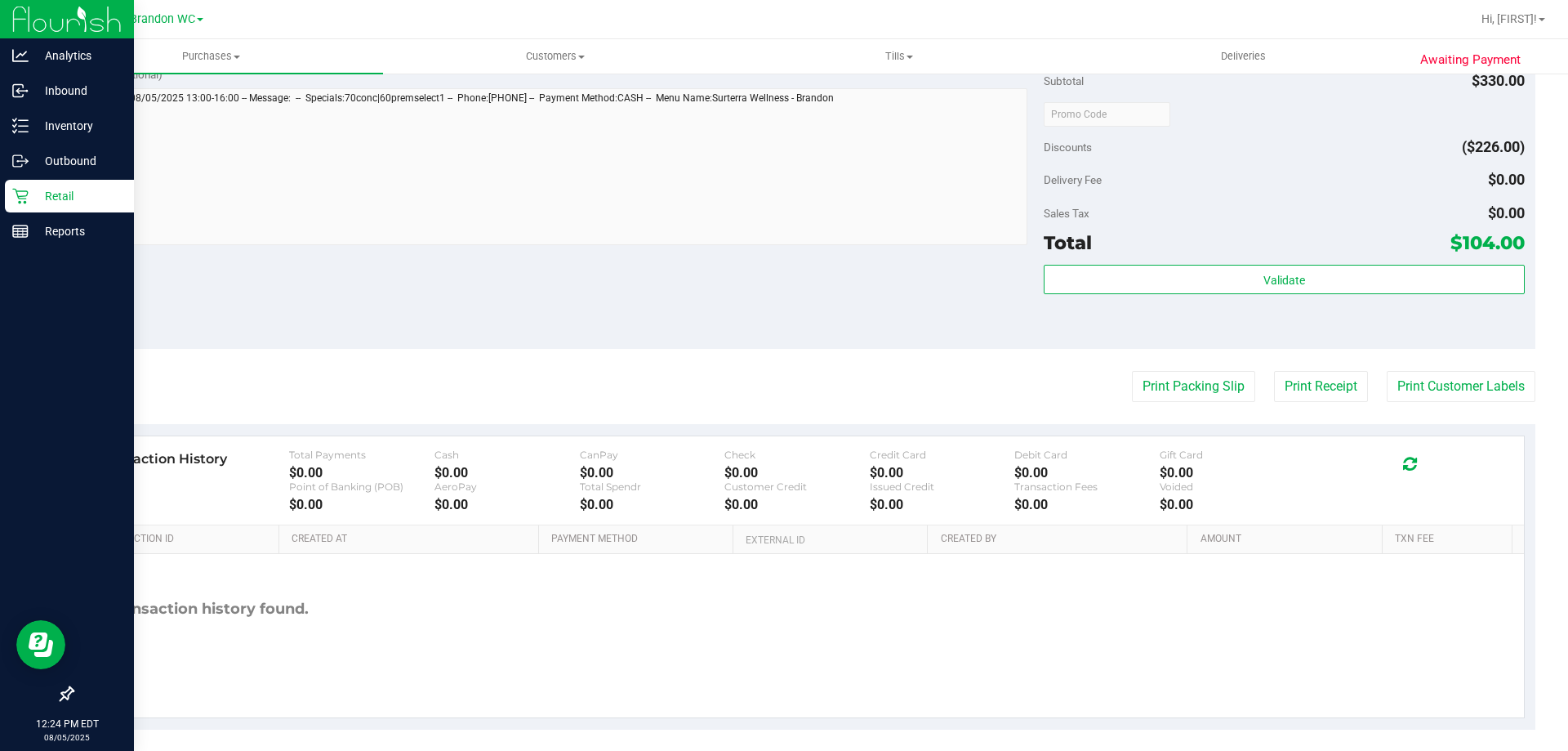 click on "Retail" at bounding box center [78, 196] 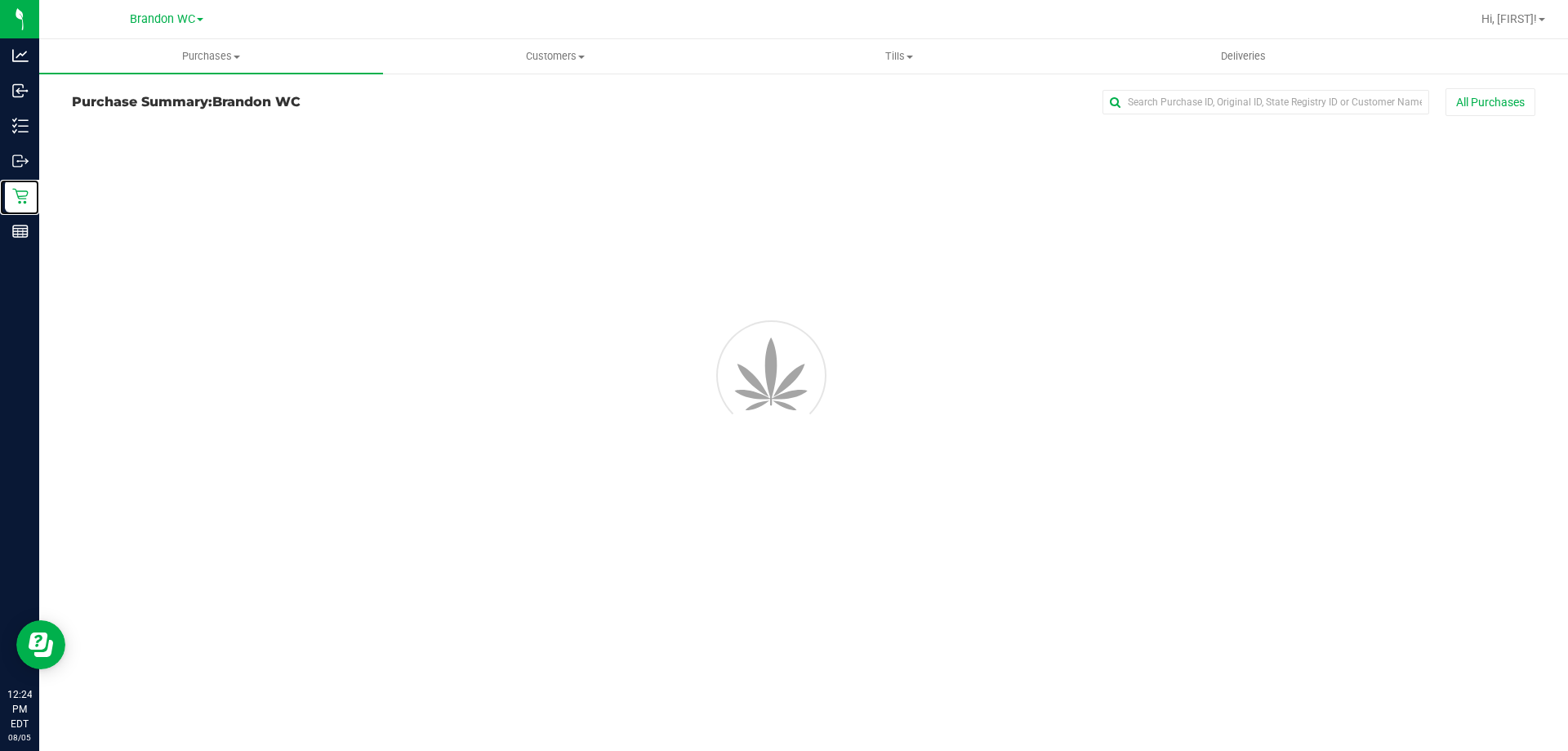 scroll, scrollTop: 0, scrollLeft: 0, axis: both 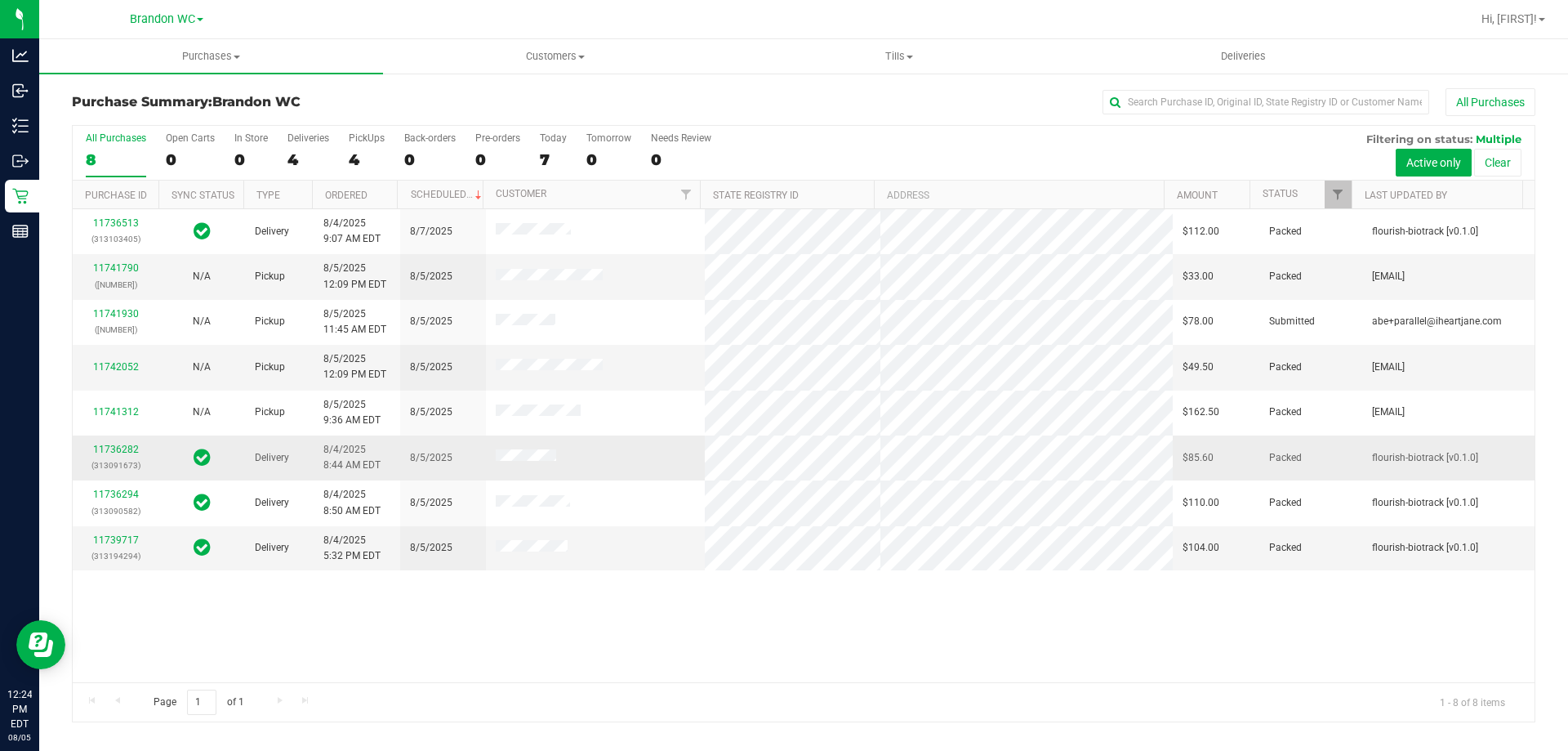 click on "(313091673)" at bounding box center [115, 465] 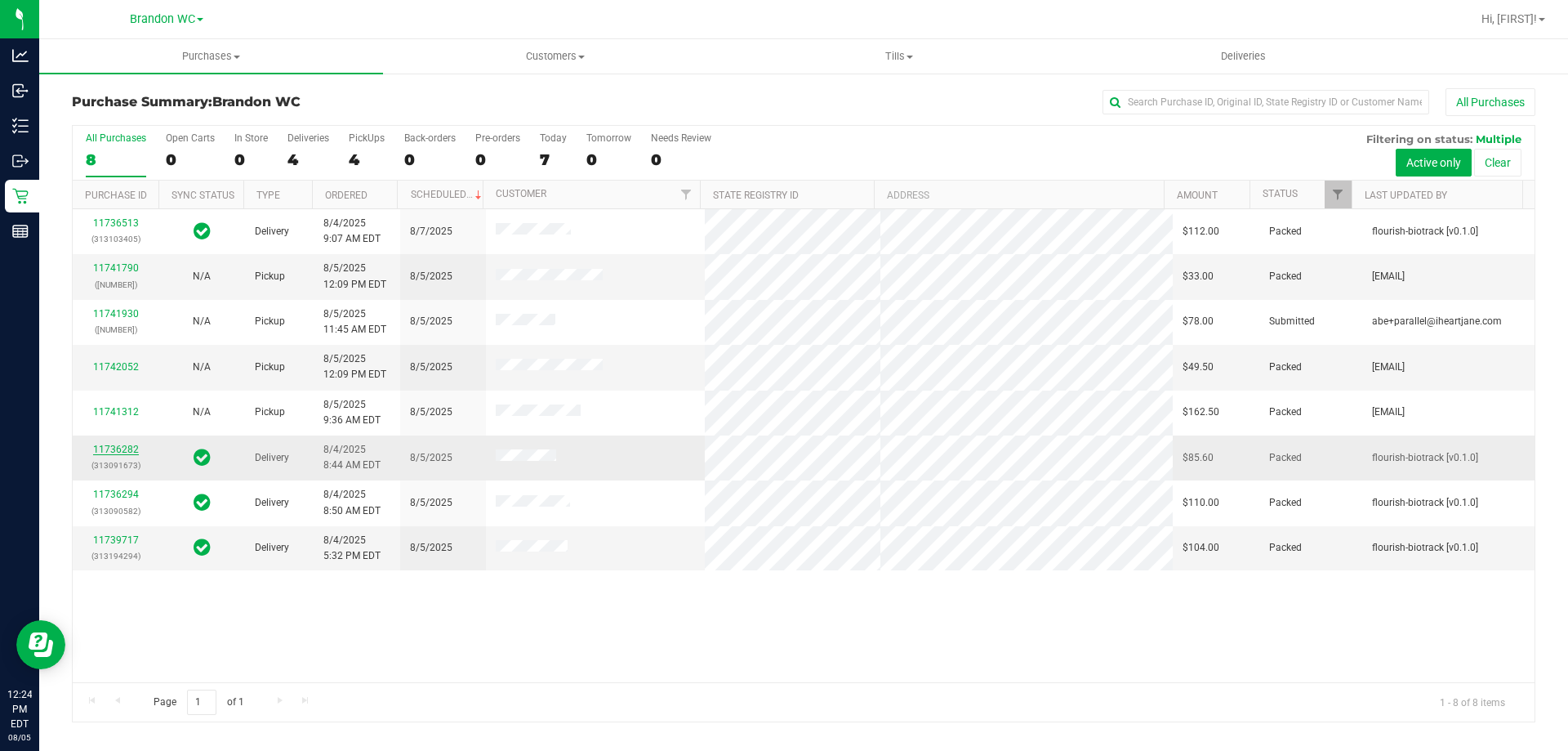 click on "11736282" at bounding box center (116, 449) 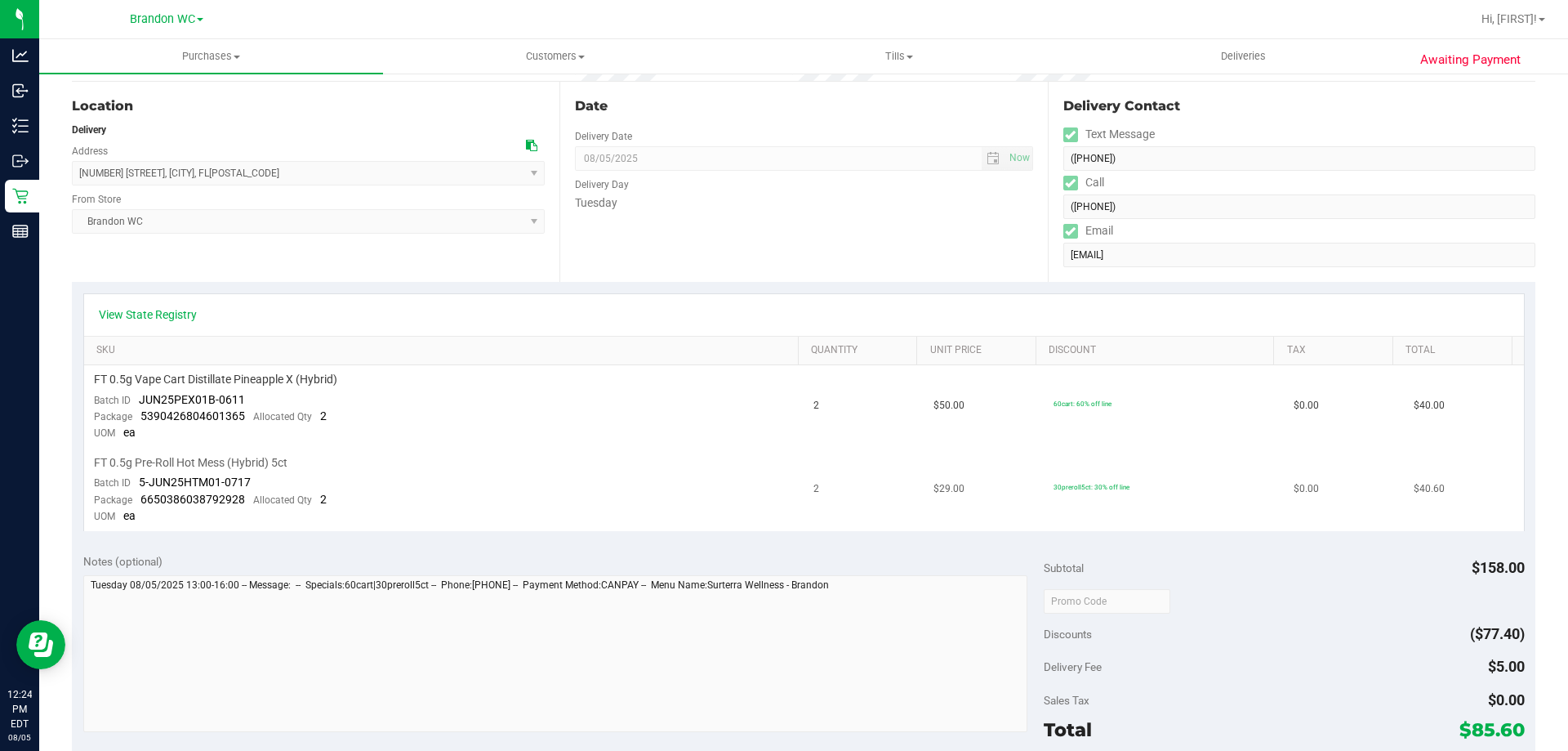 scroll, scrollTop: 572, scrollLeft: 0, axis: vertical 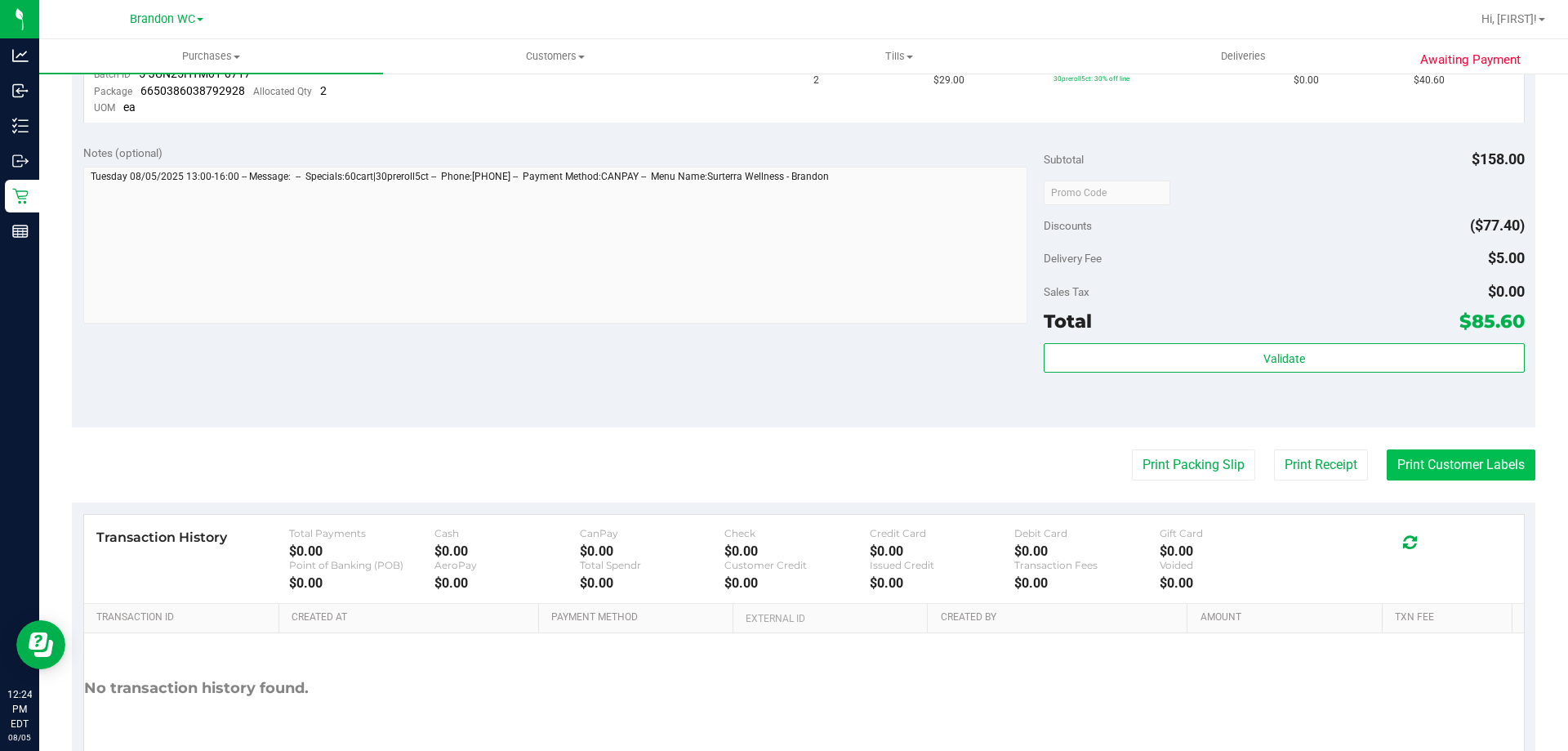 click on "Print Customer Labels" at bounding box center (1461, 465) 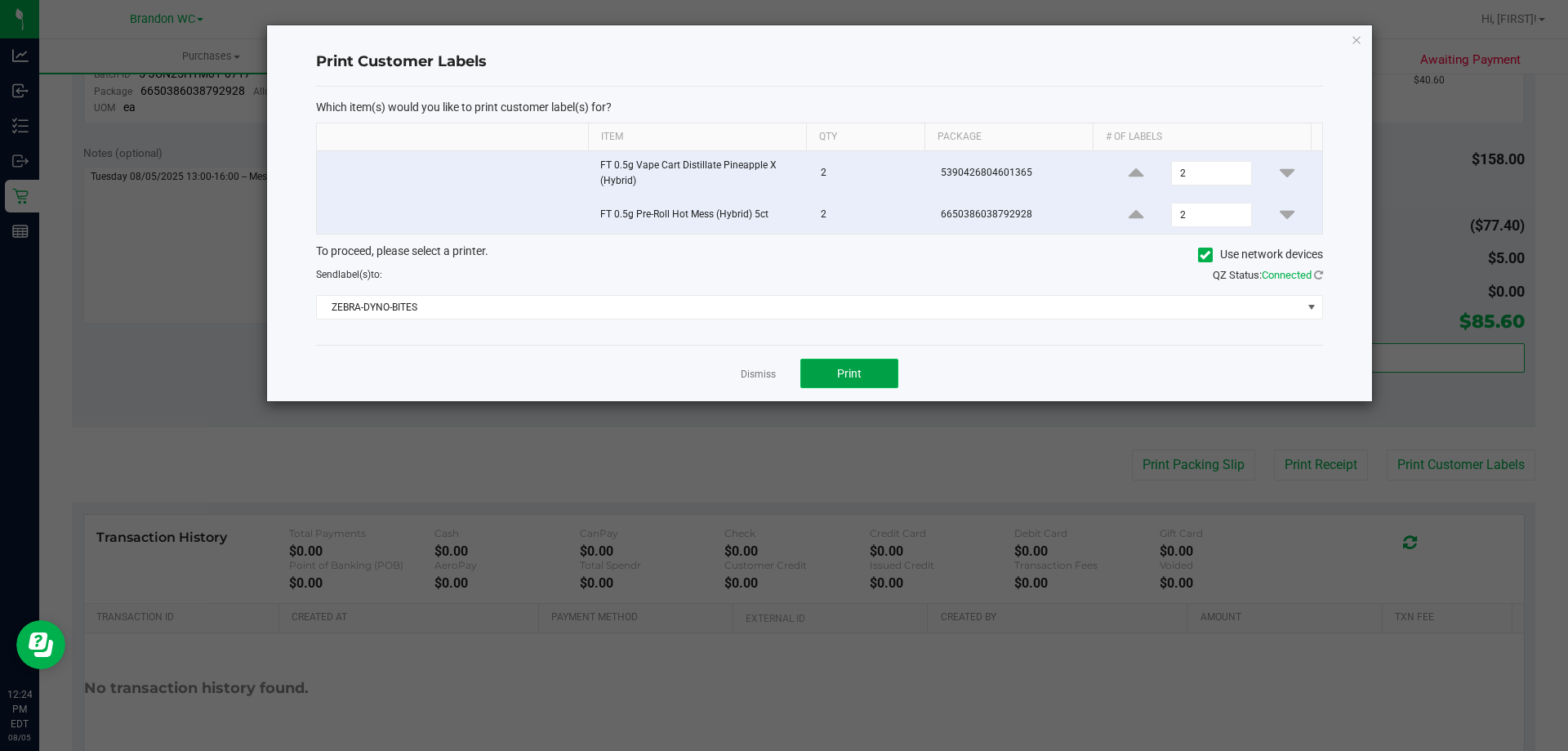 click on "Print" 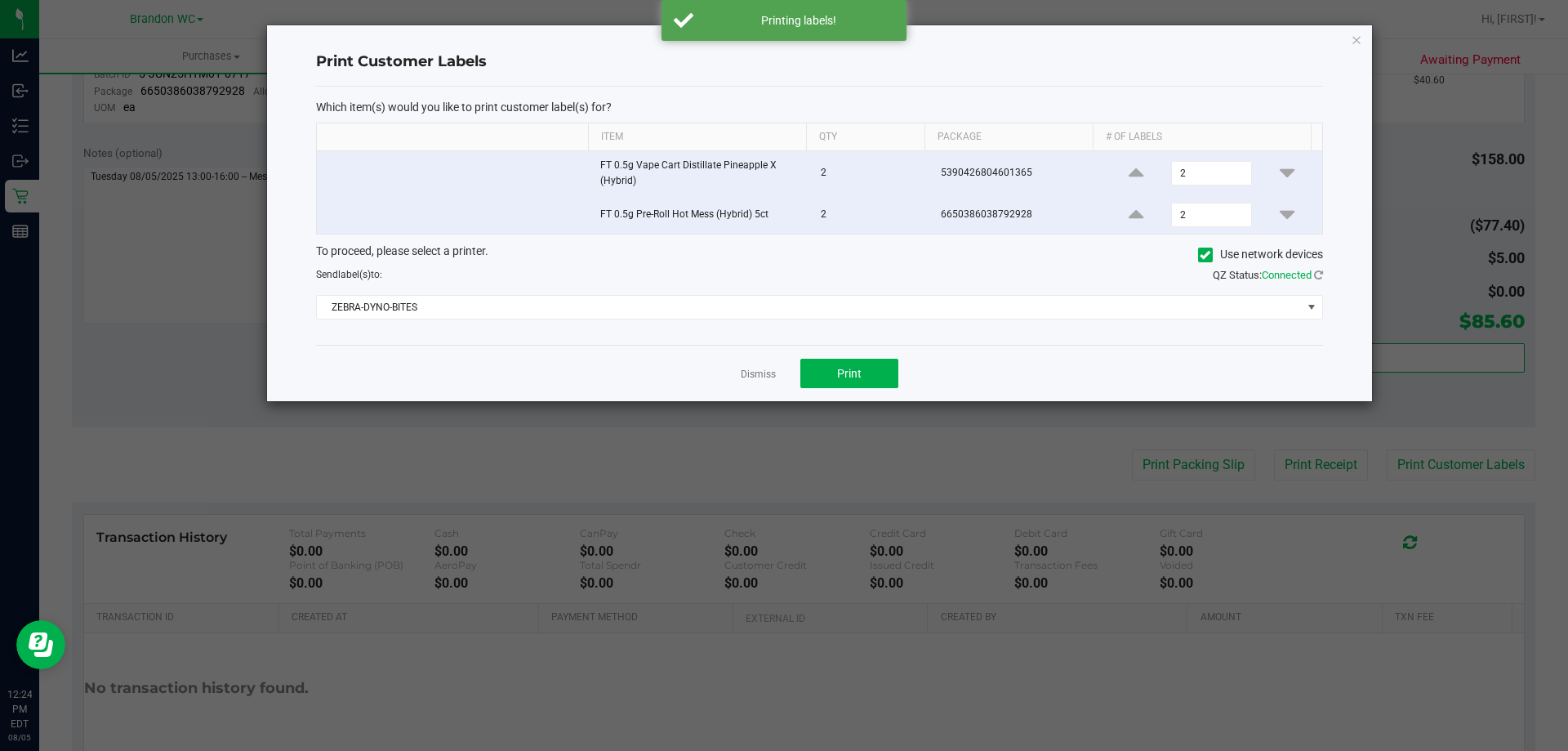 click on "QZ Status:   Connected" 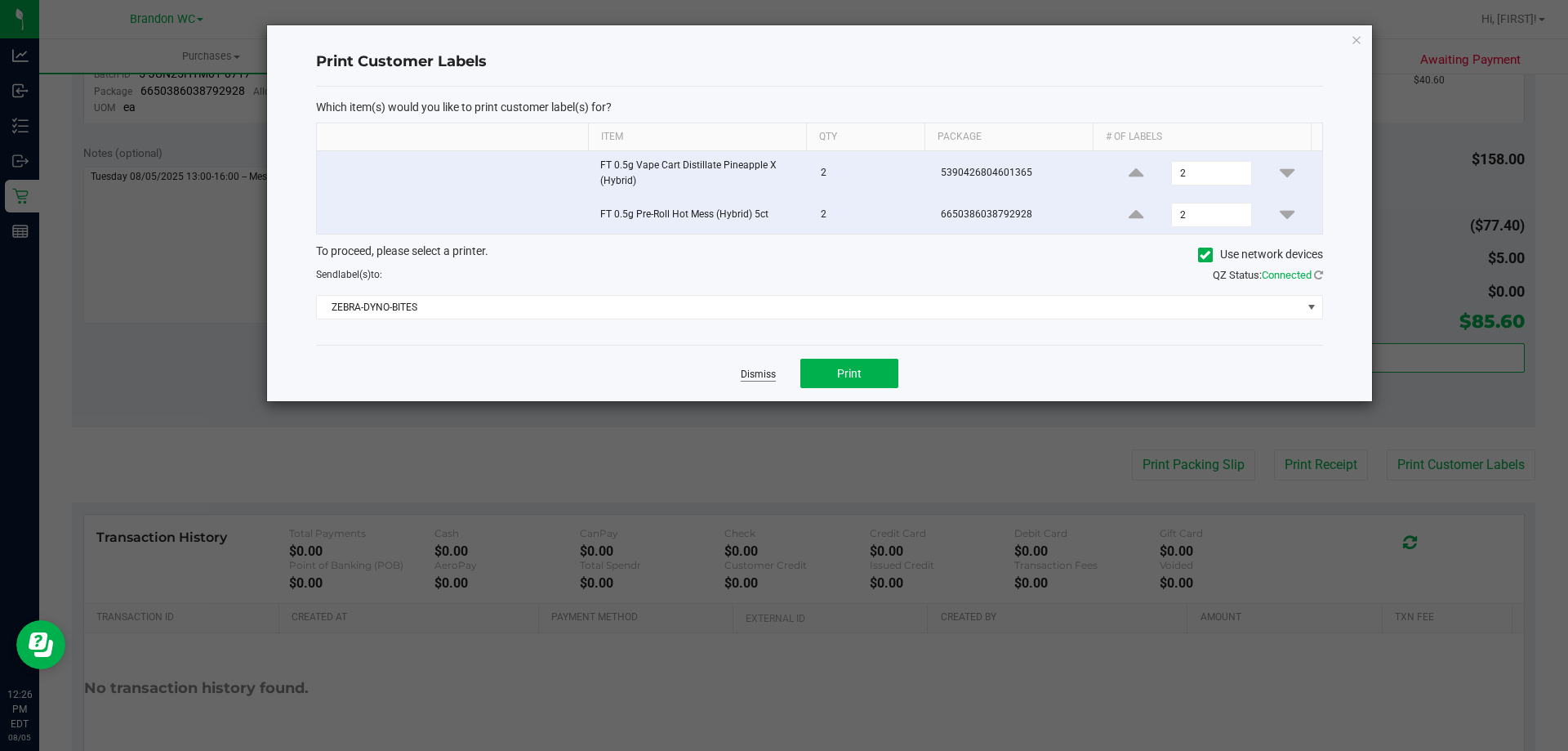 click on "Dismiss" 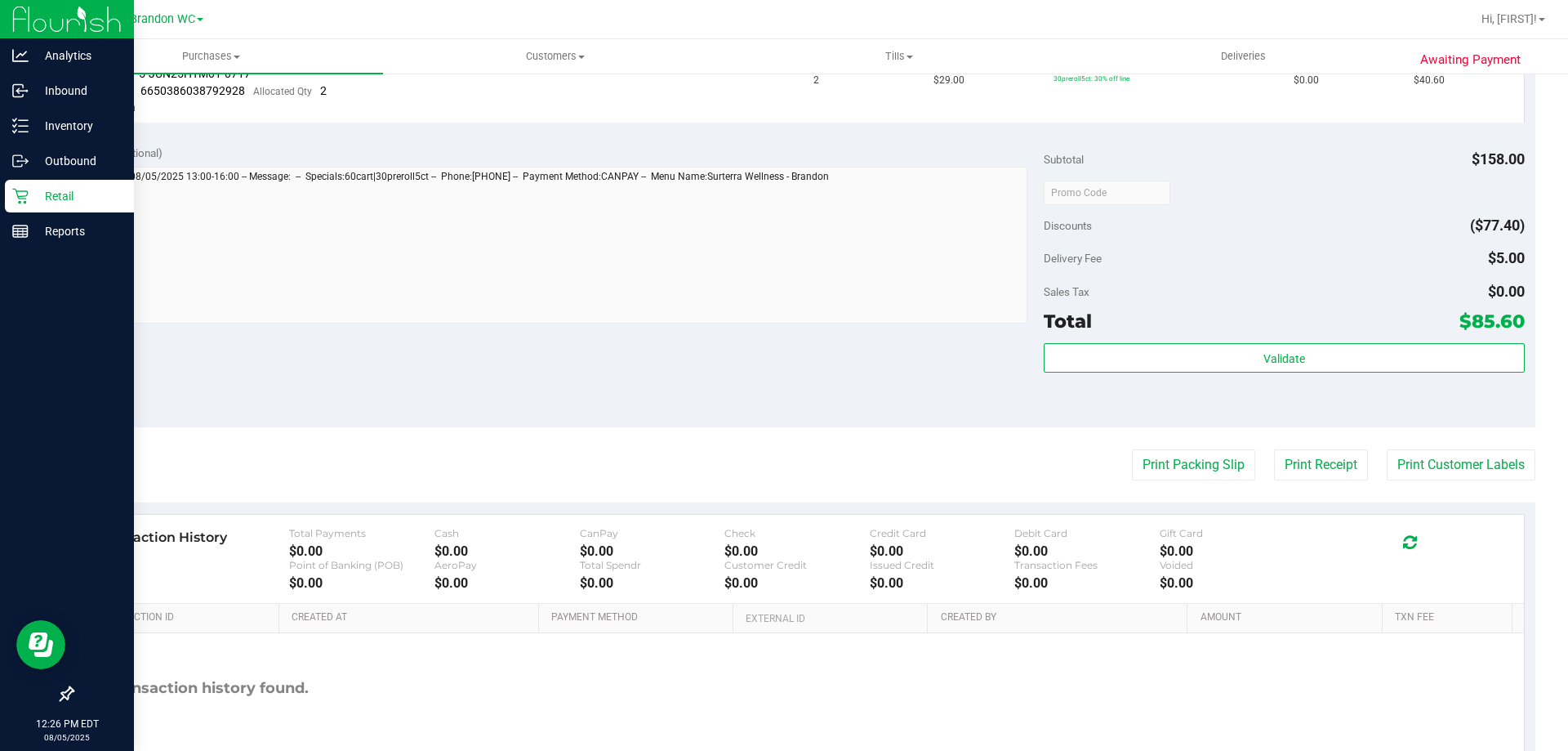 click on "Retail" at bounding box center (78, 196) 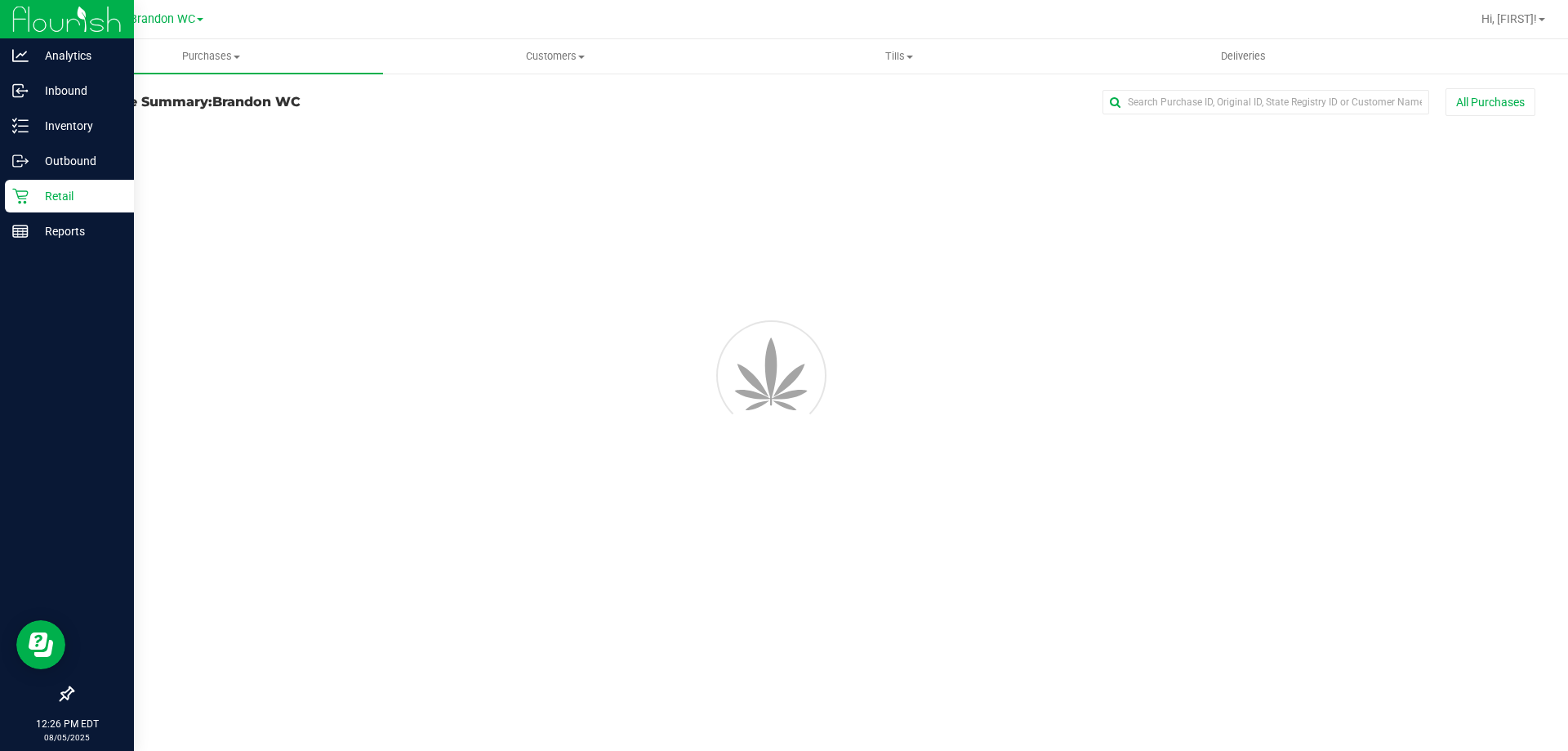 scroll, scrollTop: 0, scrollLeft: 0, axis: both 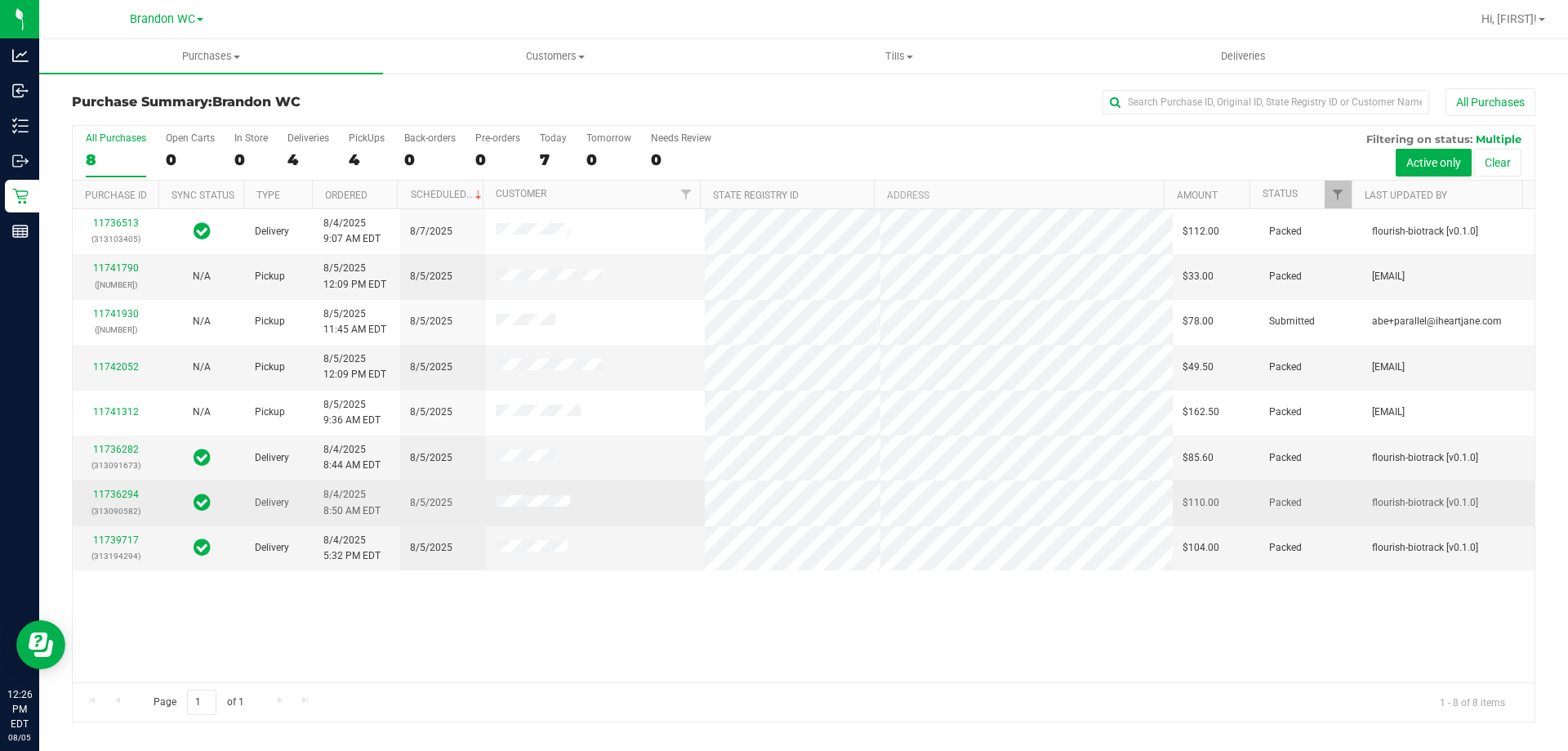 click on "11736294
(313090582)" at bounding box center (115, 503) 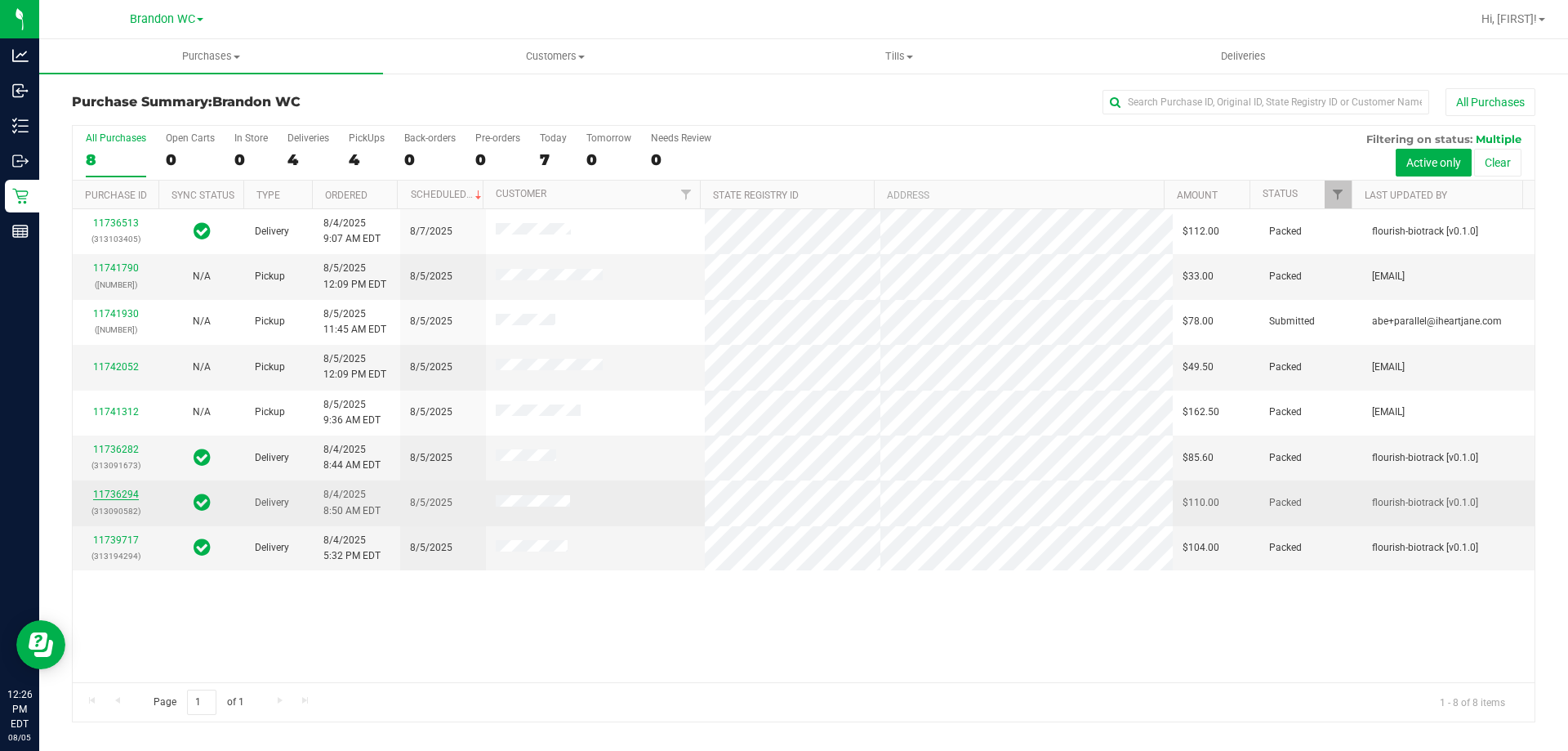 click on "11736294" at bounding box center (116, 494) 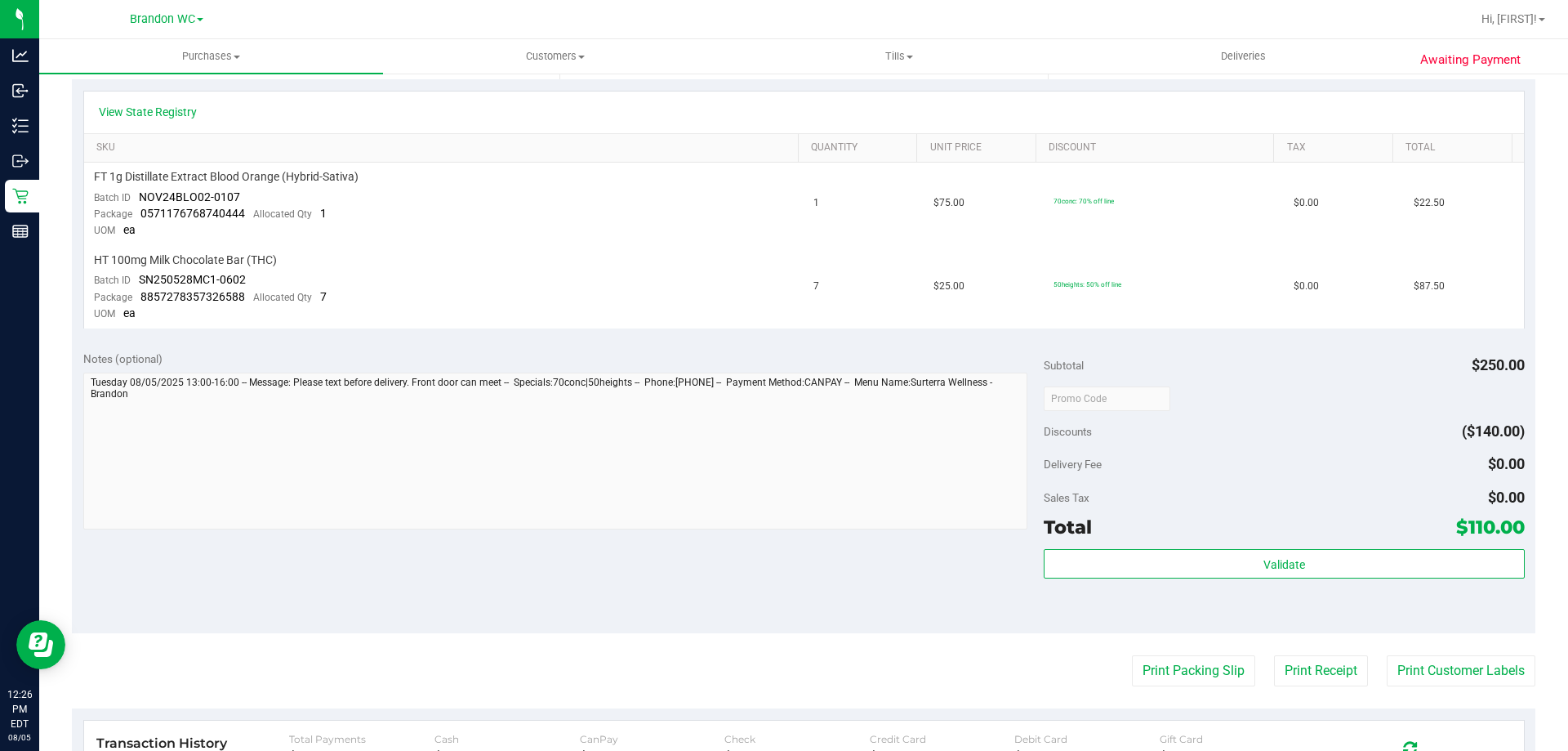 scroll, scrollTop: 409, scrollLeft: 0, axis: vertical 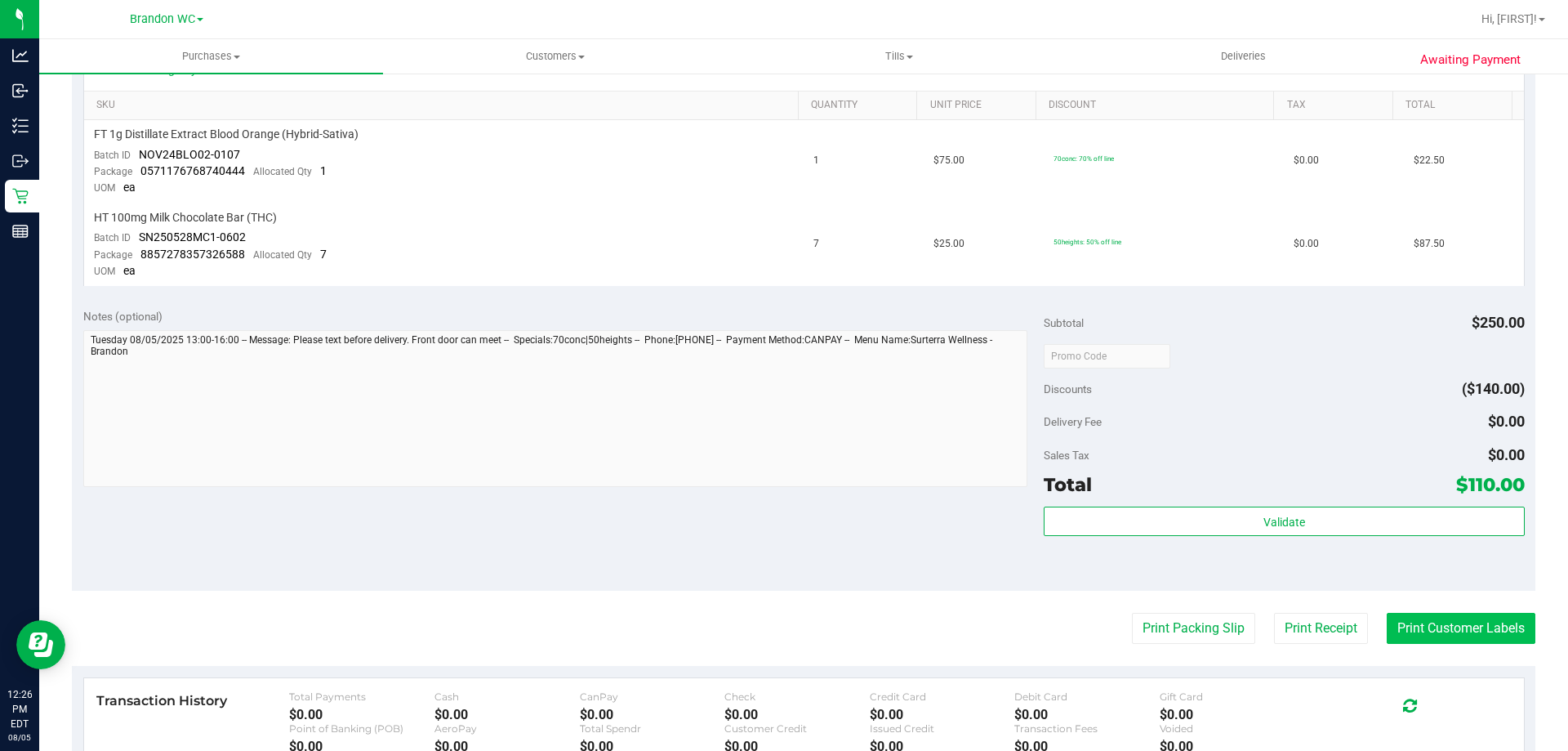 click on "Print Customer Labels" at bounding box center (1461, 628) 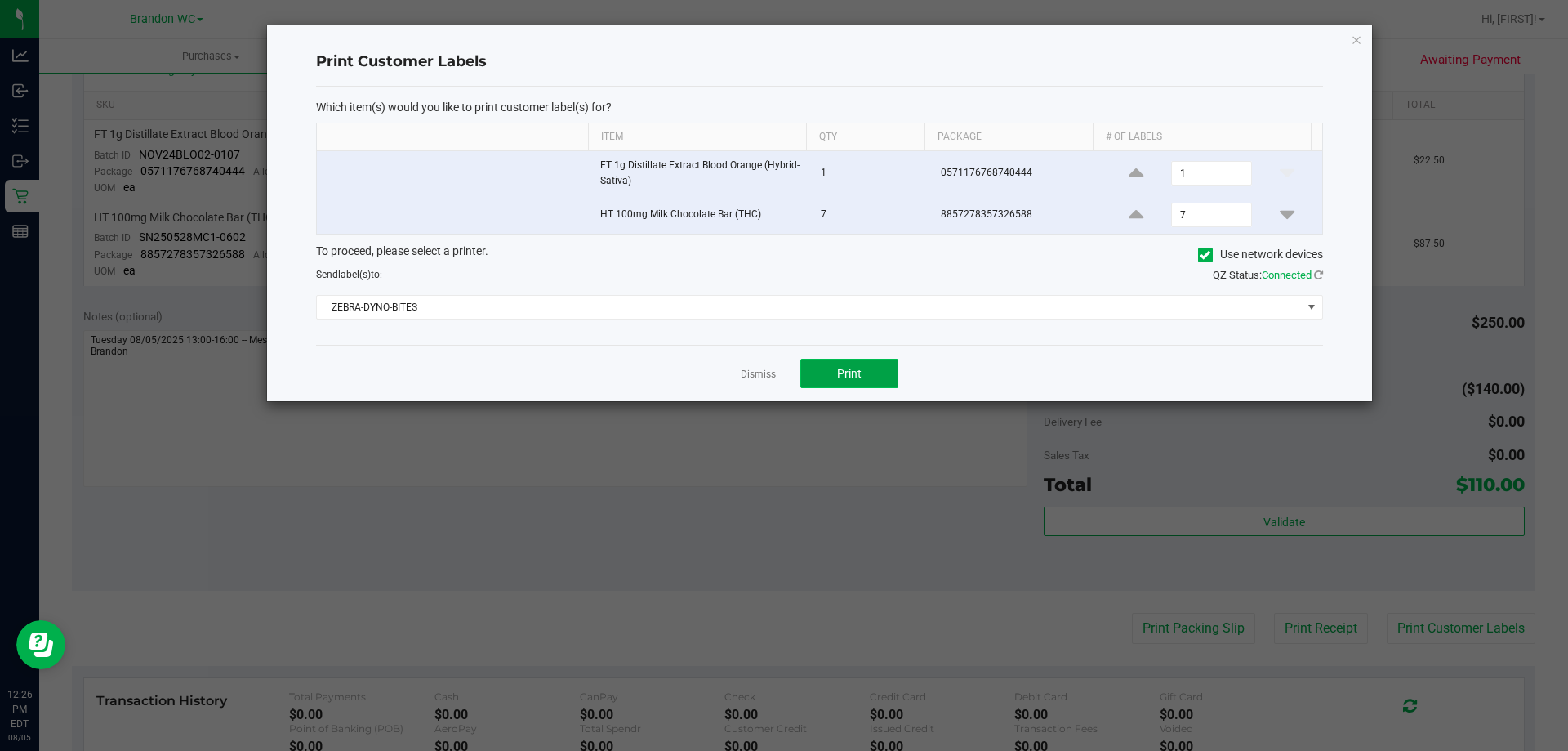 click on "Print" 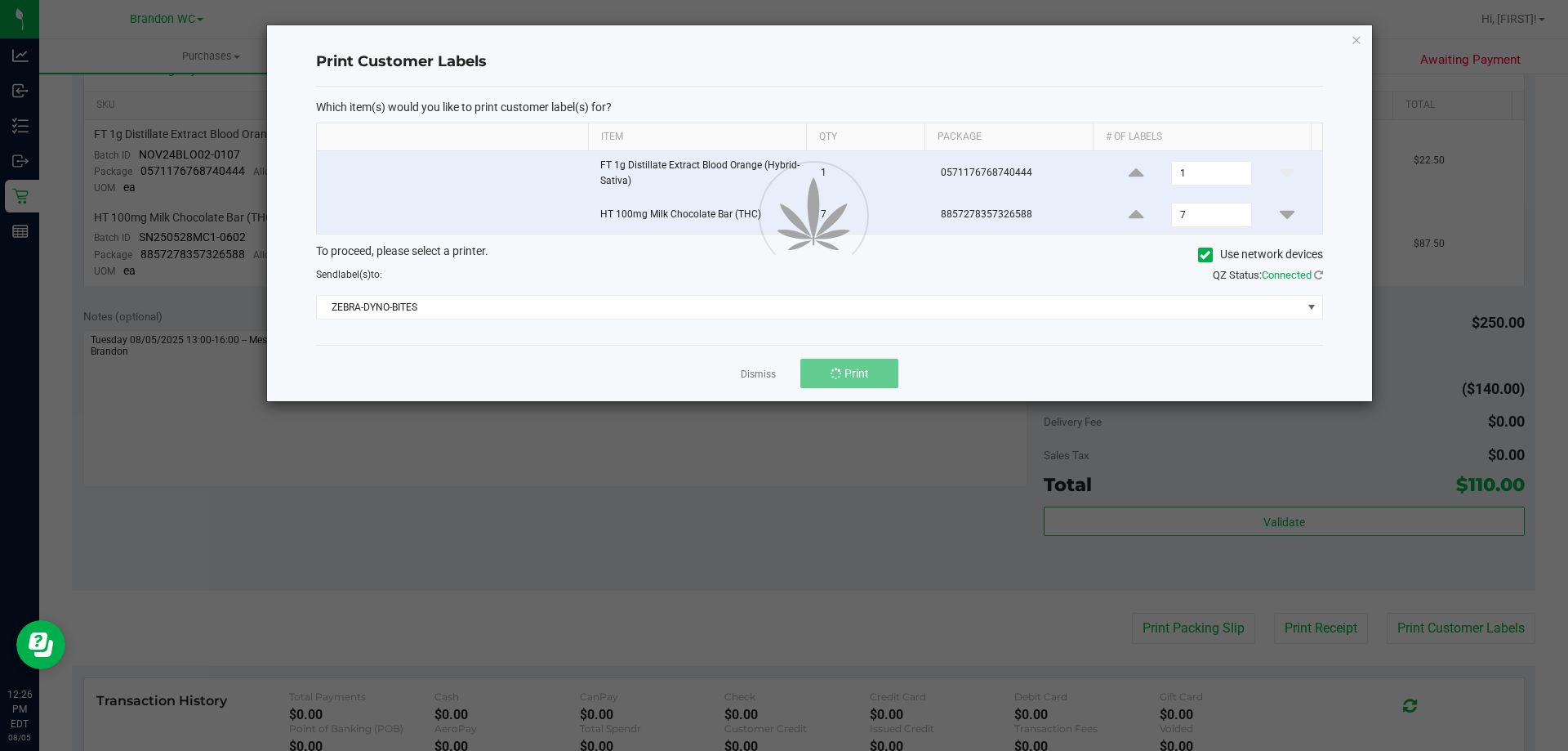 click 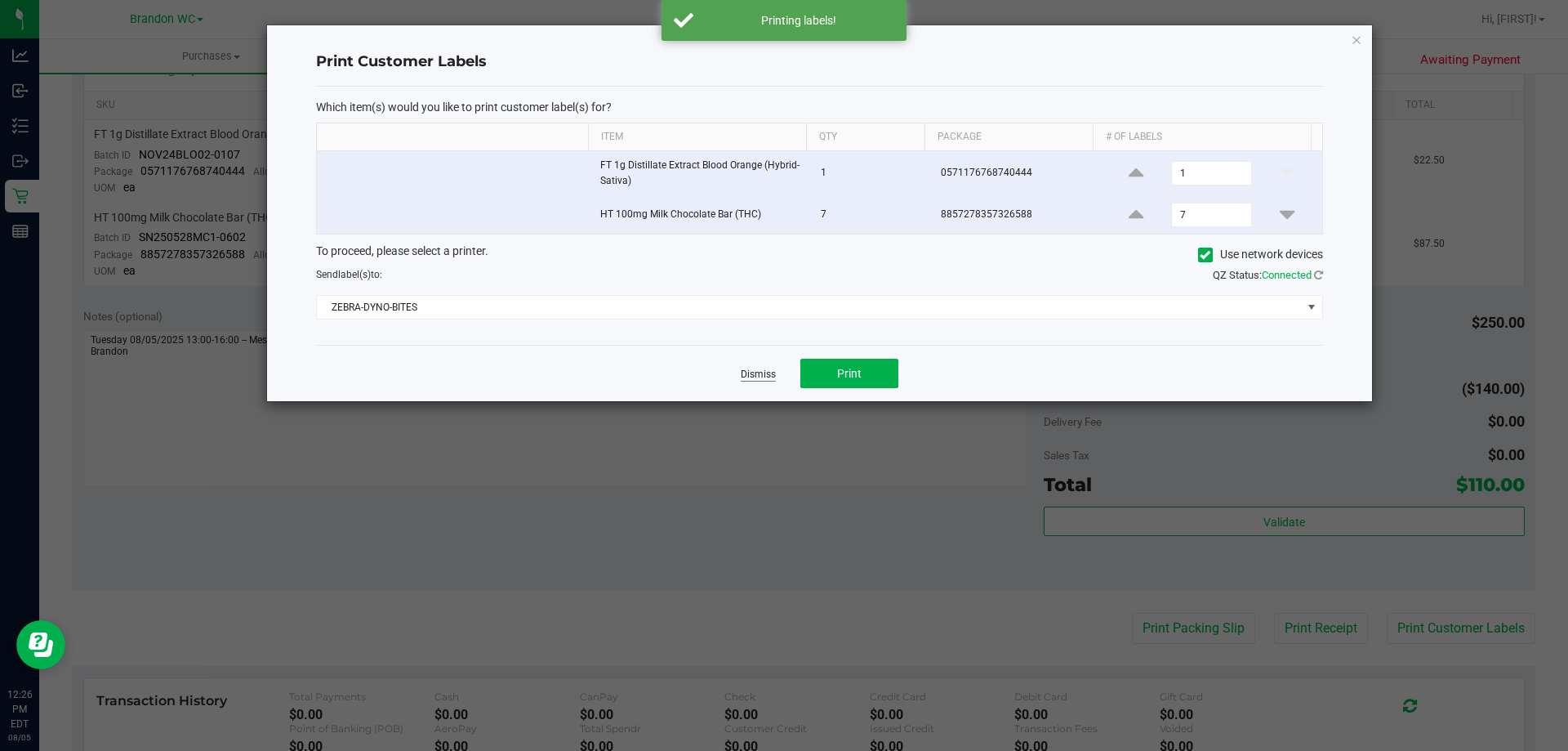 click on "Dismiss" 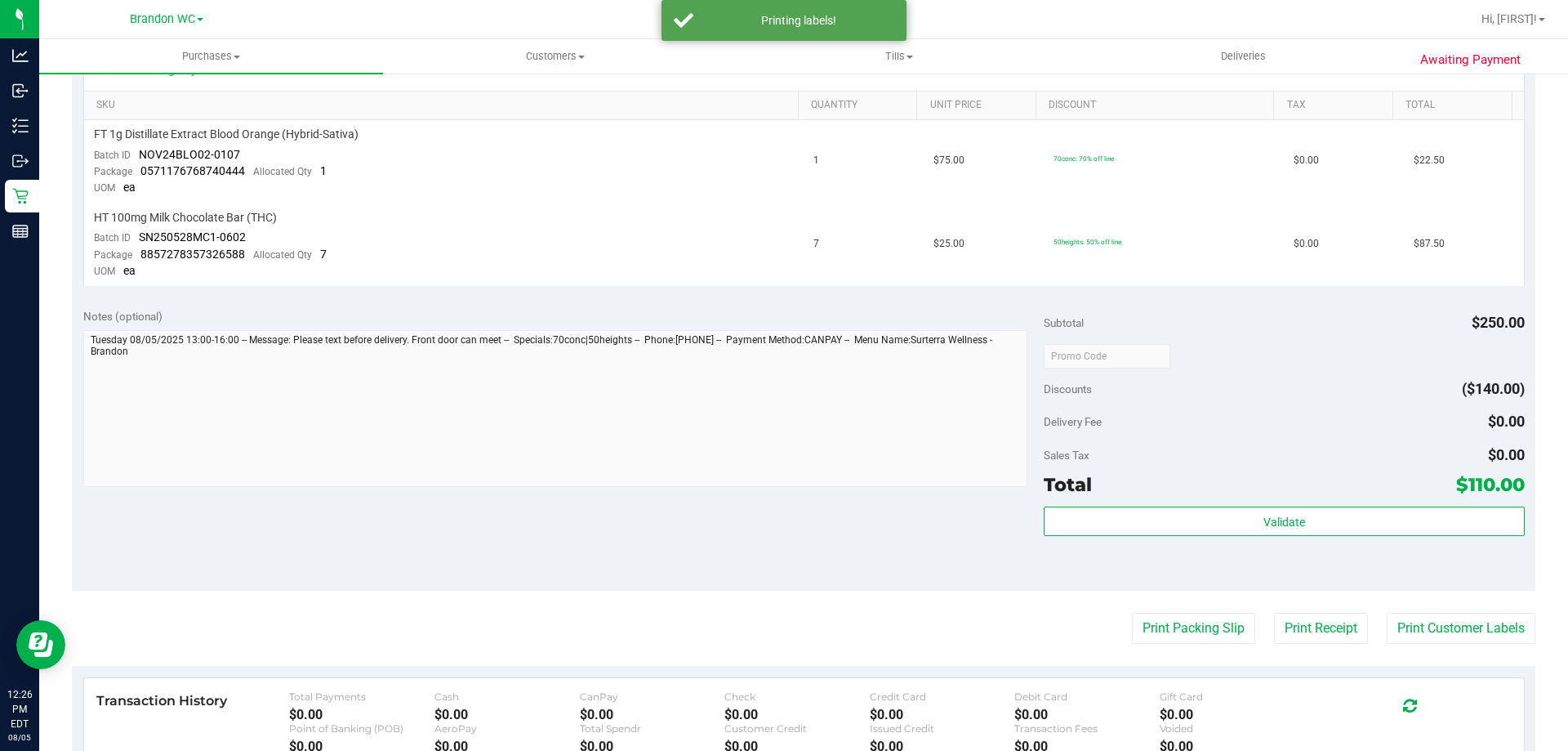 click on "Notes (optional)
Subtotal
$250.00
Discounts
($140.00)
Delivery Fee
$0.00
Sales Tax
$0.00
Total
$110.00" at bounding box center (804, 444) 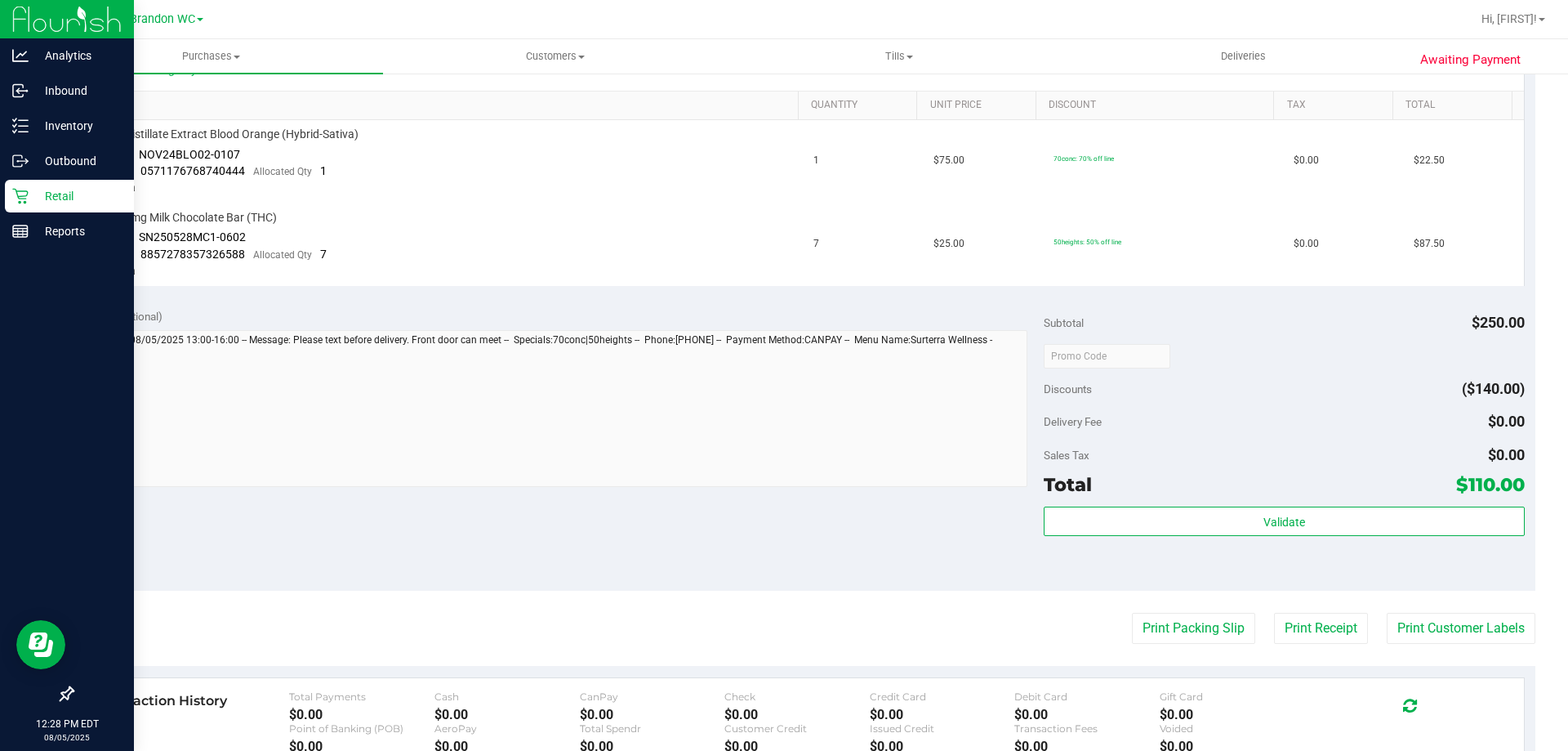 click on "Retail" at bounding box center (78, 196) 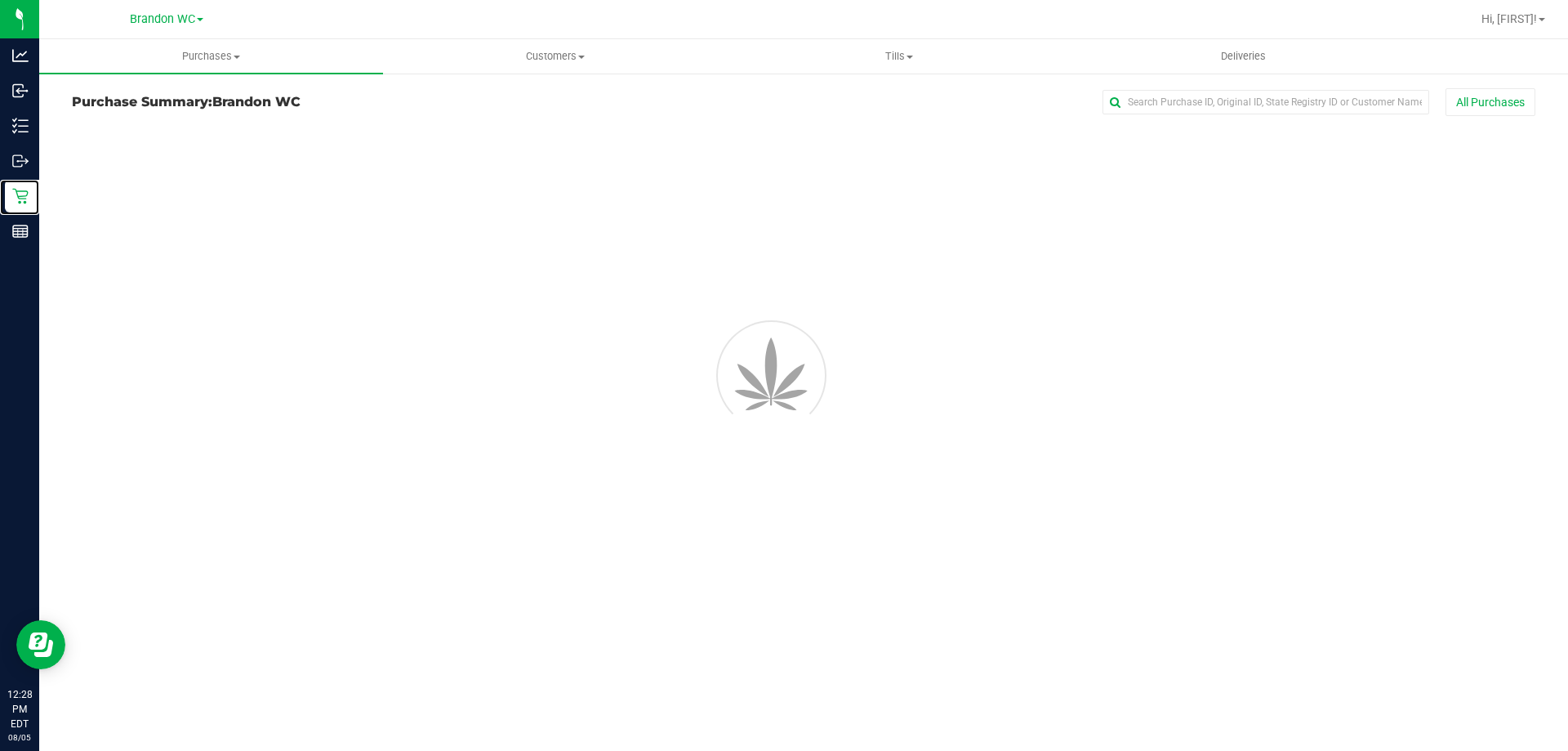 scroll, scrollTop: 0, scrollLeft: 0, axis: both 